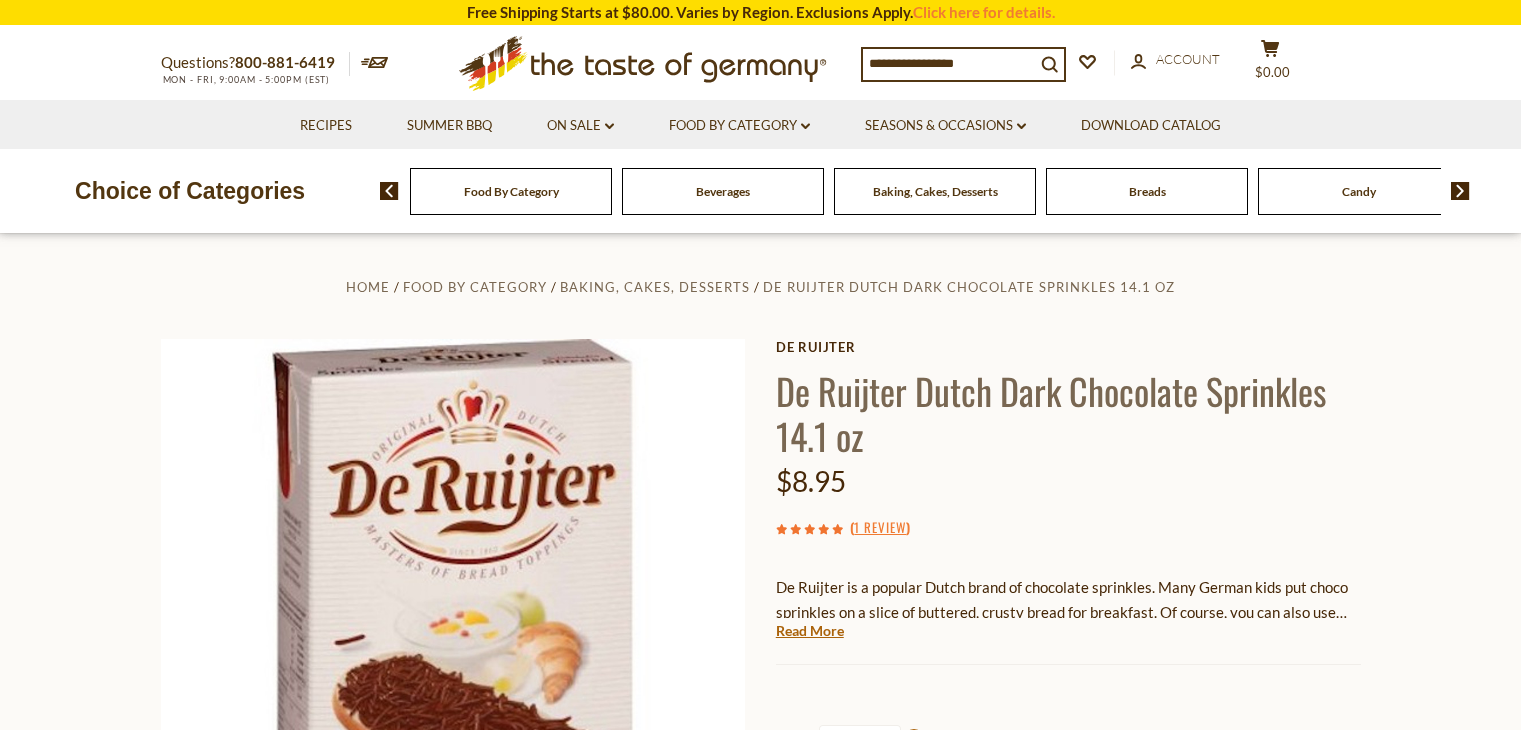 scroll, scrollTop: 0, scrollLeft: 0, axis: both 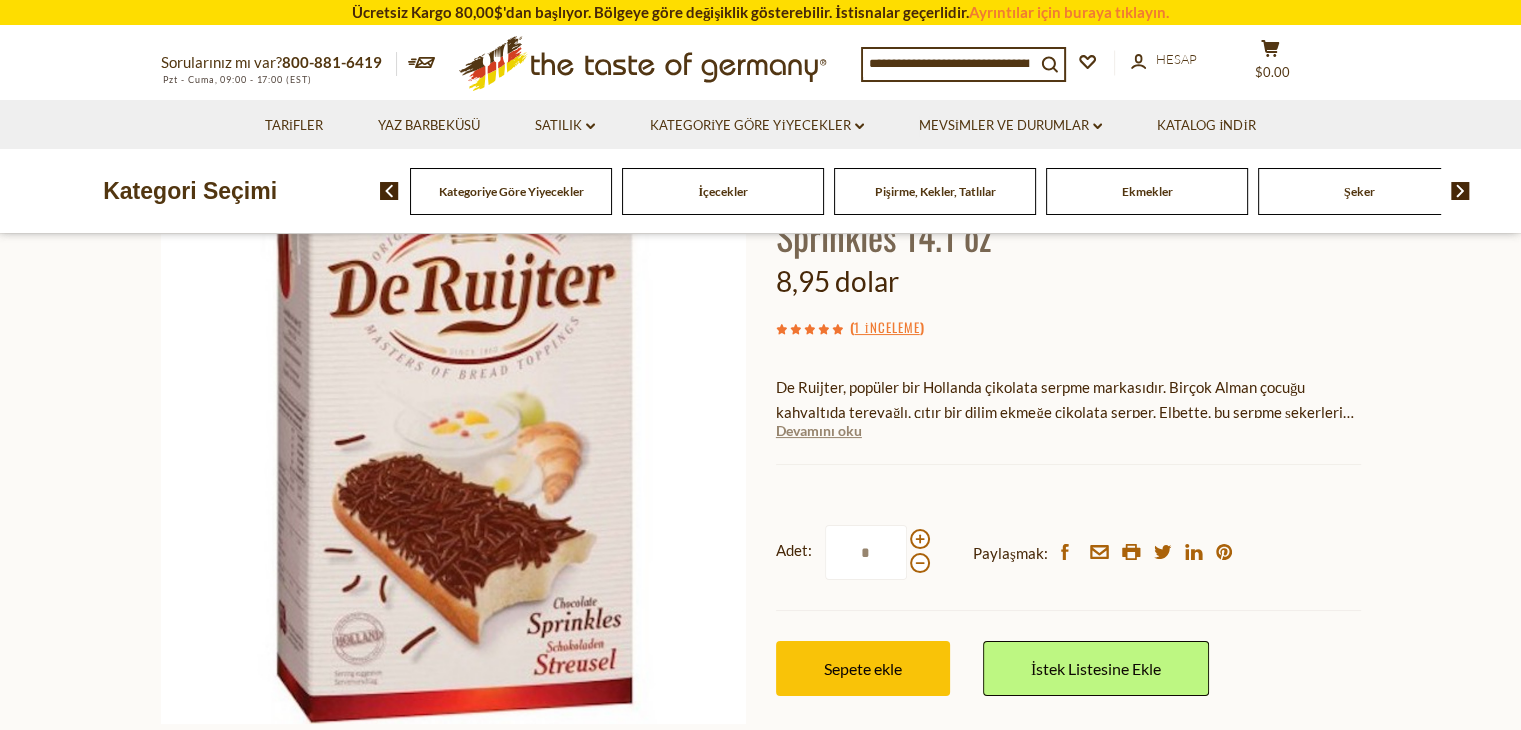 click on "Devamını oku" at bounding box center [819, 430] 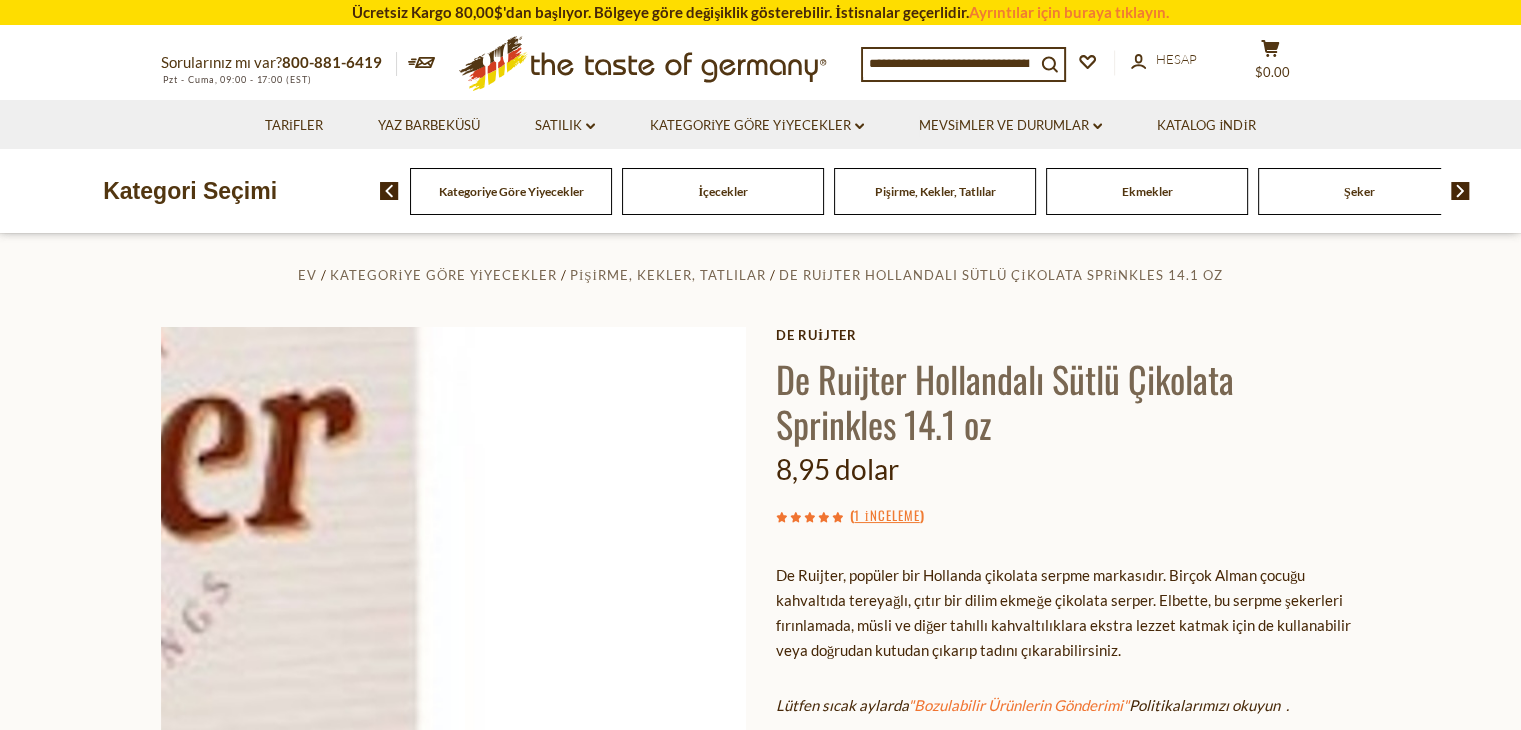 scroll, scrollTop: 0, scrollLeft: 0, axis: both 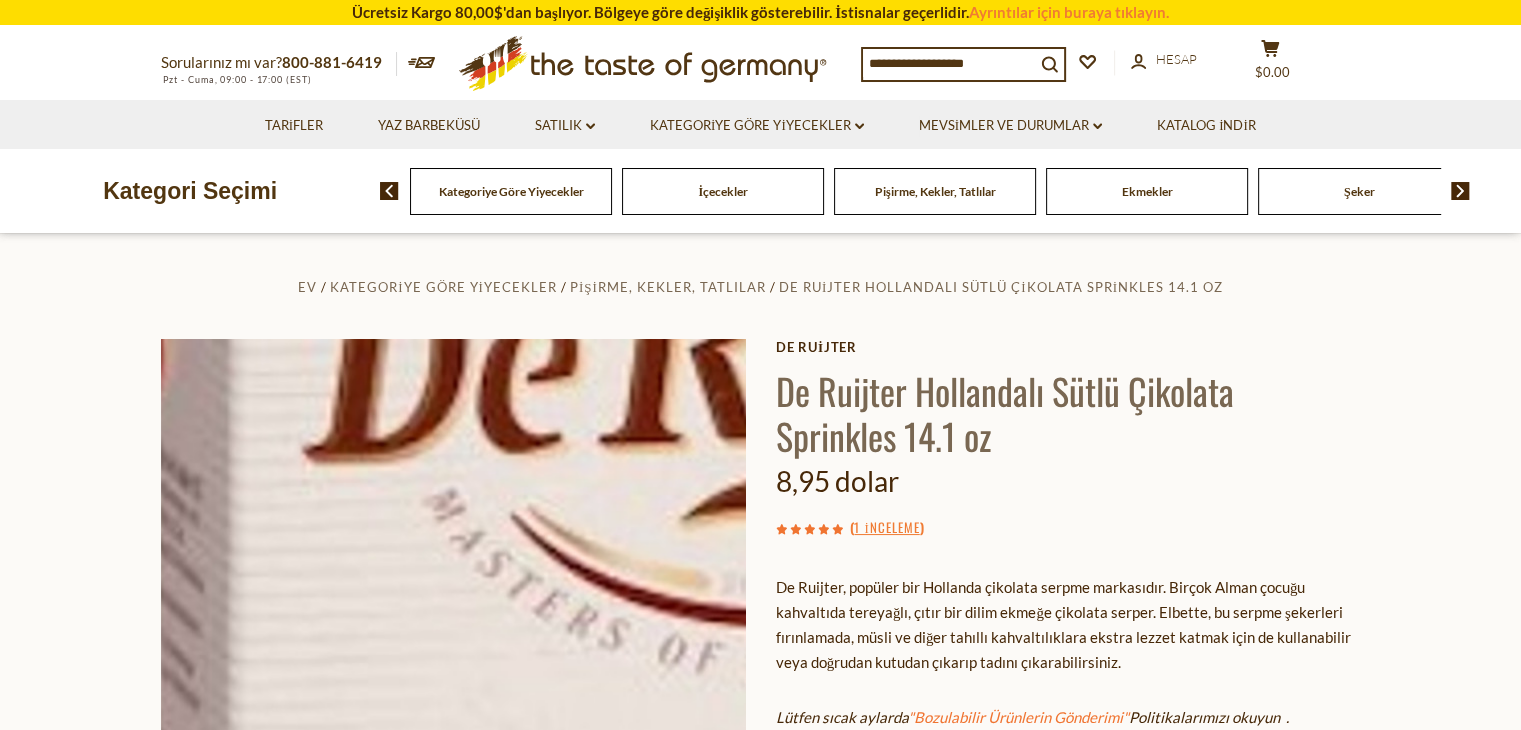click at bounding box center (453, 631) 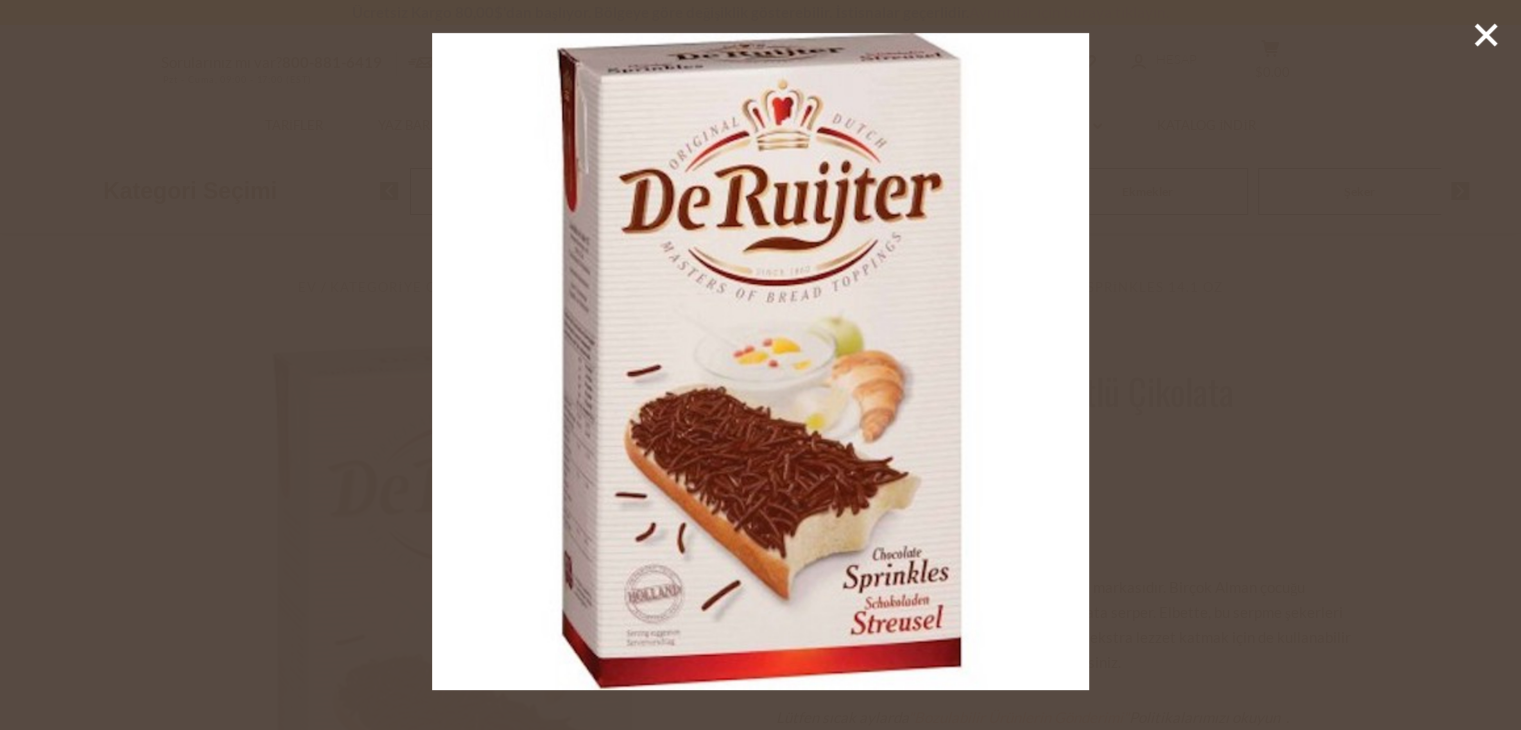 click 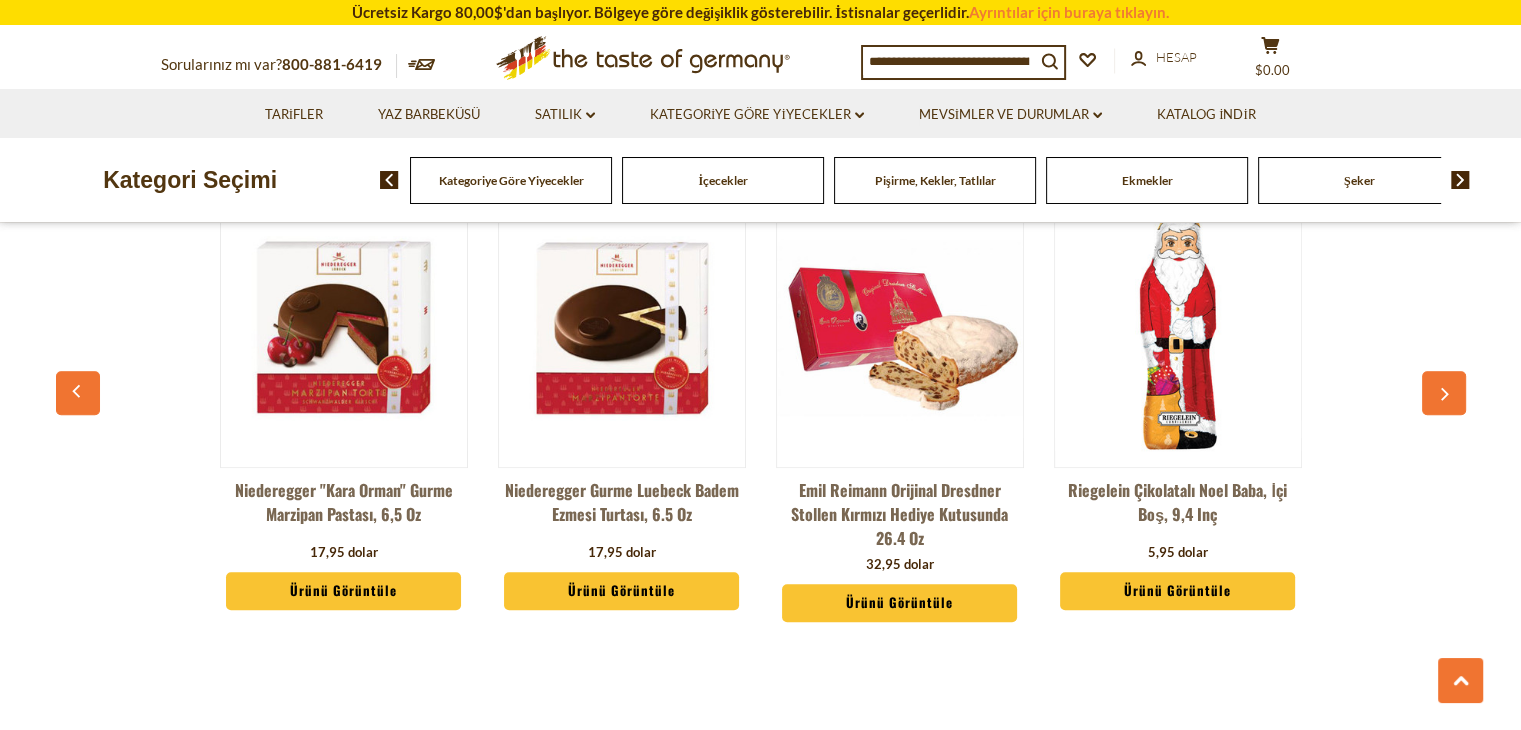scroll, scrollTop: 1600, scrollLeft: 0, axis: vertical 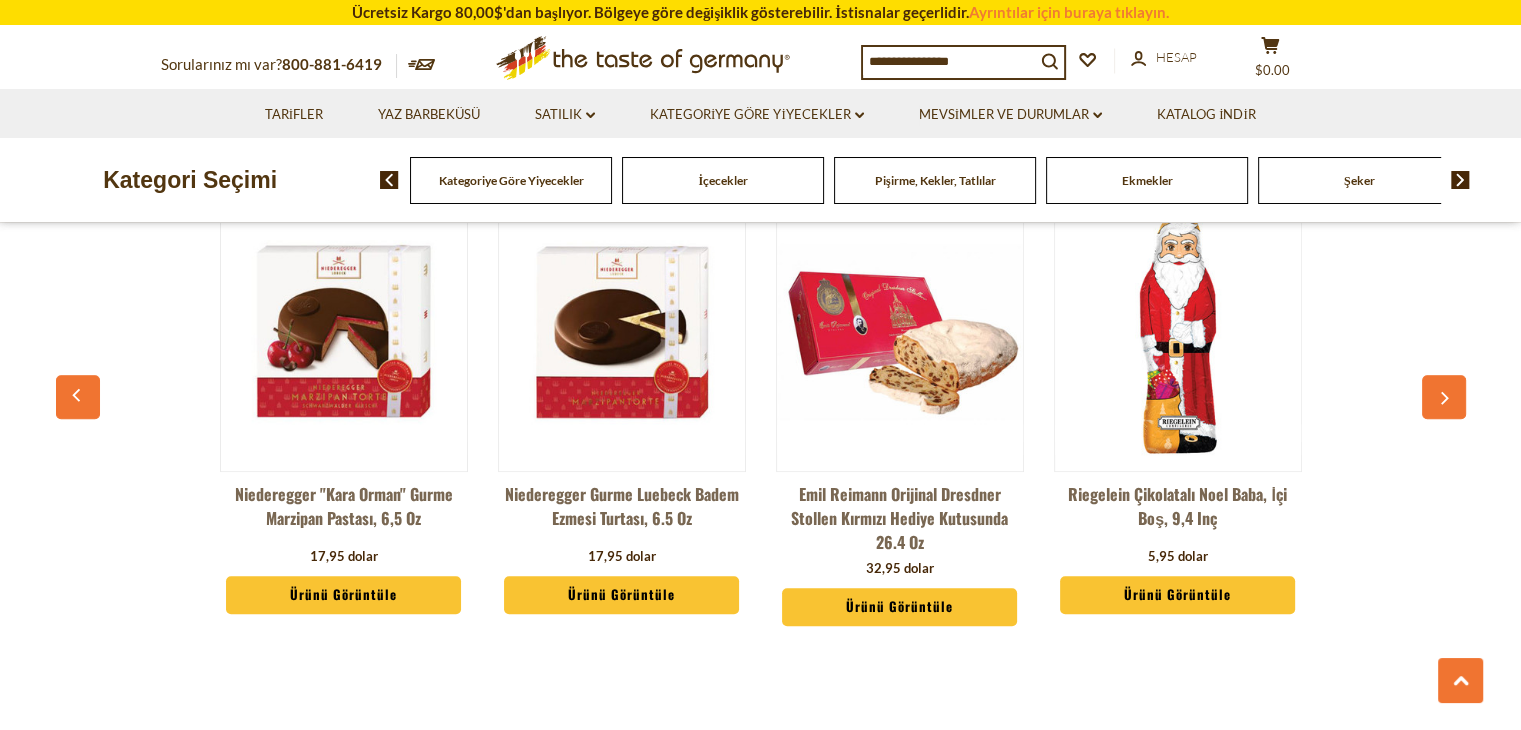 click 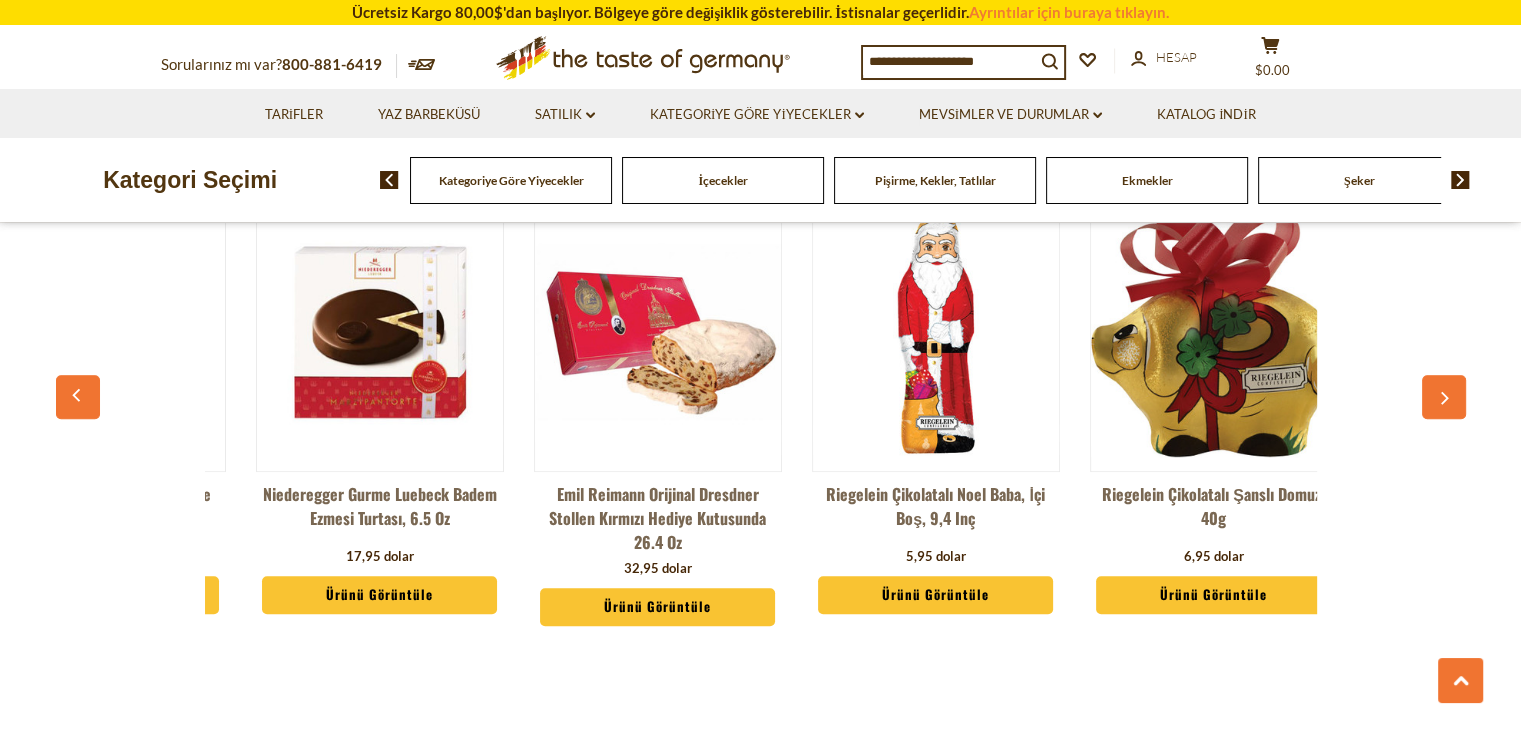 scroll, scrollTop: 0, scrollLeft: 278, axis: horizontal 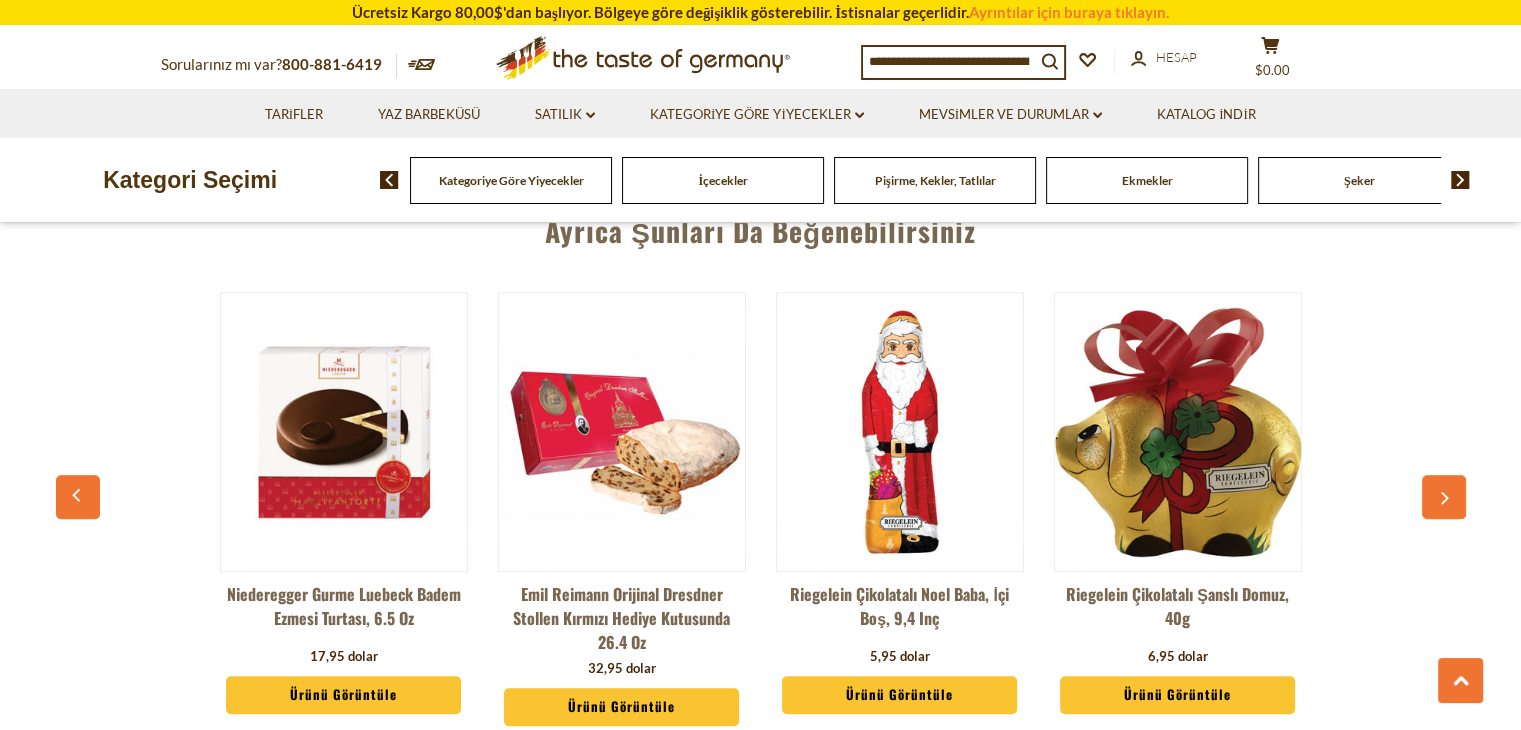 click at bounding box center [1444, 497] 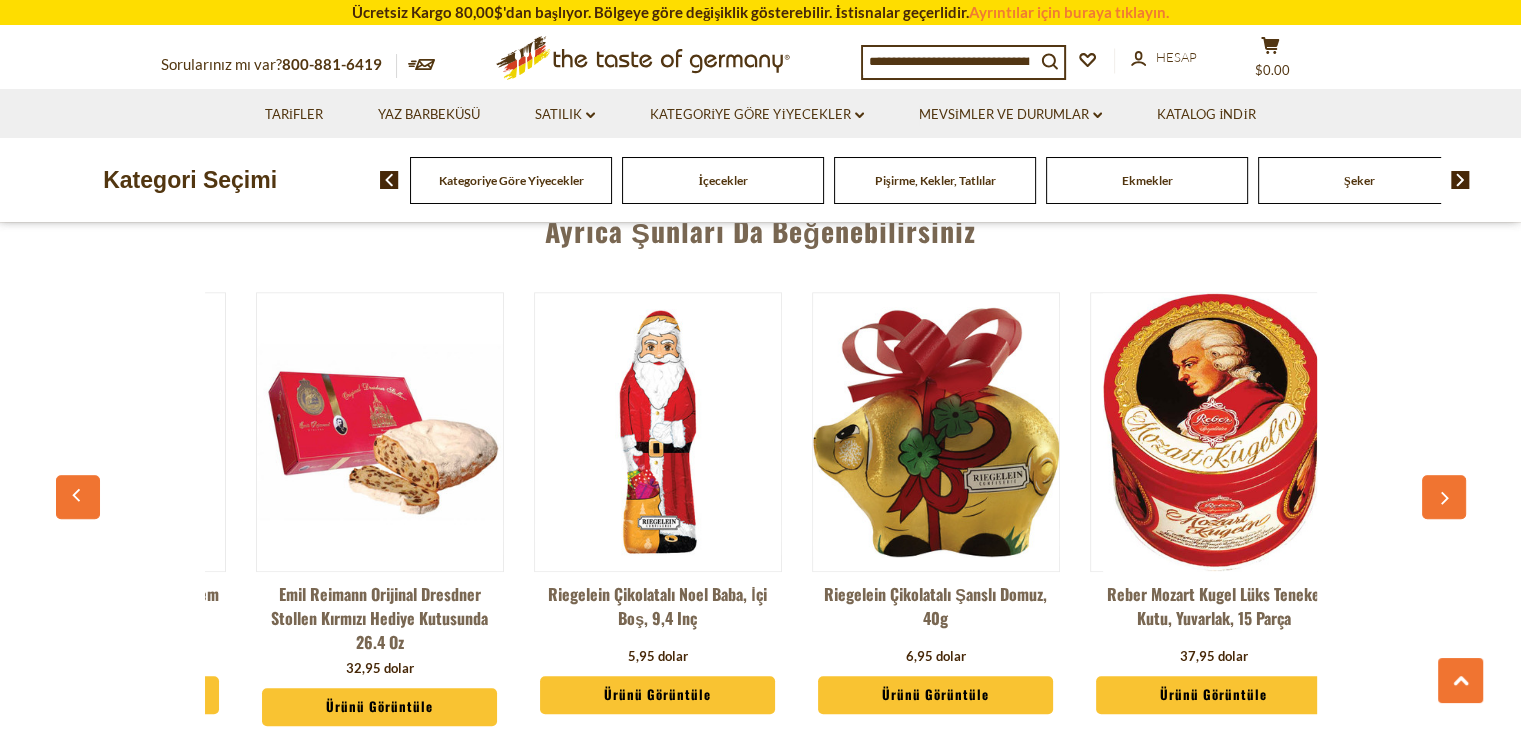 scroll, scrollTop: 0, scrollLeft: 556, axis: horizontal 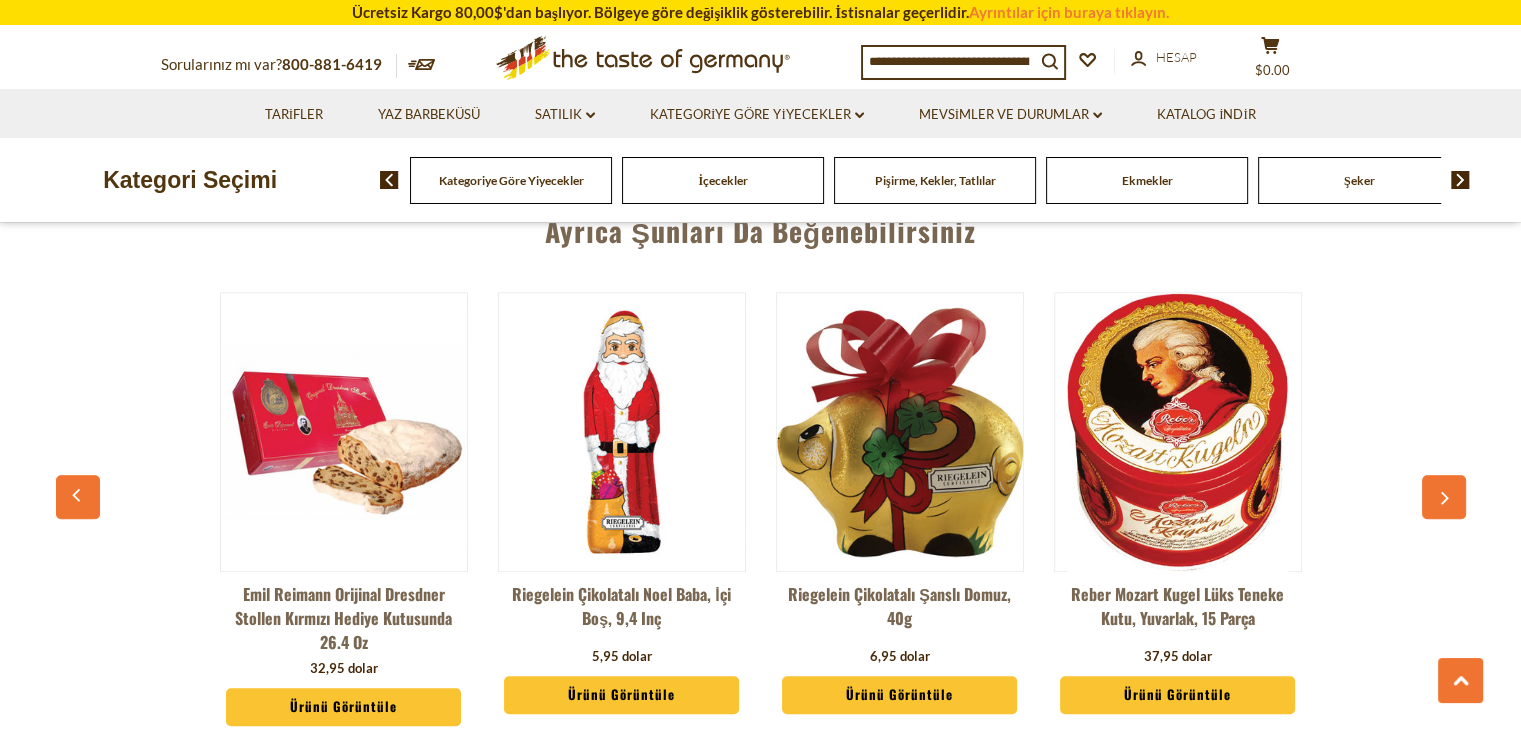 click at bounding box center [1444, 497] 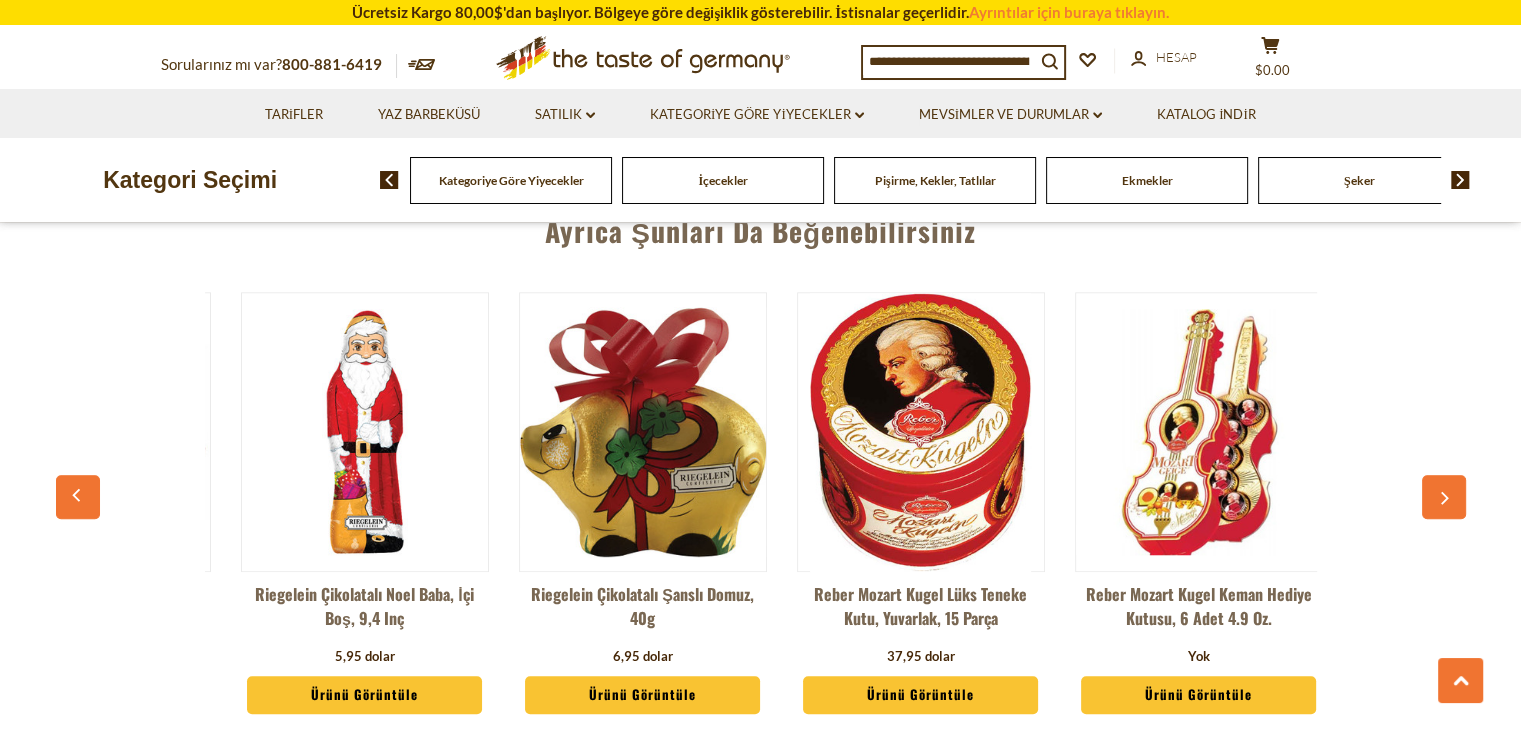 scroll, scrollTop: 0, scrollLeft: 835, axis: horizontal 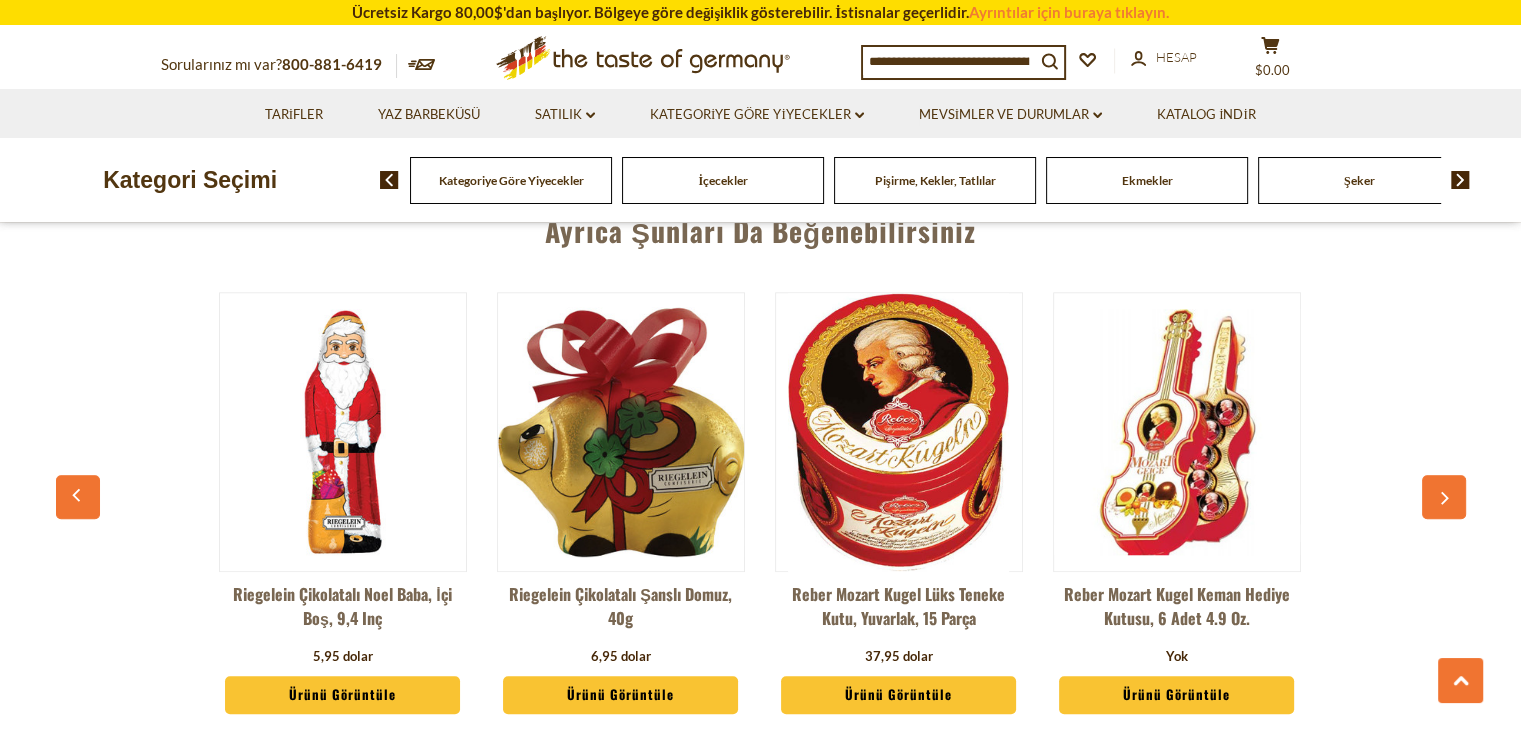 click at bounding box center (1444, 497) 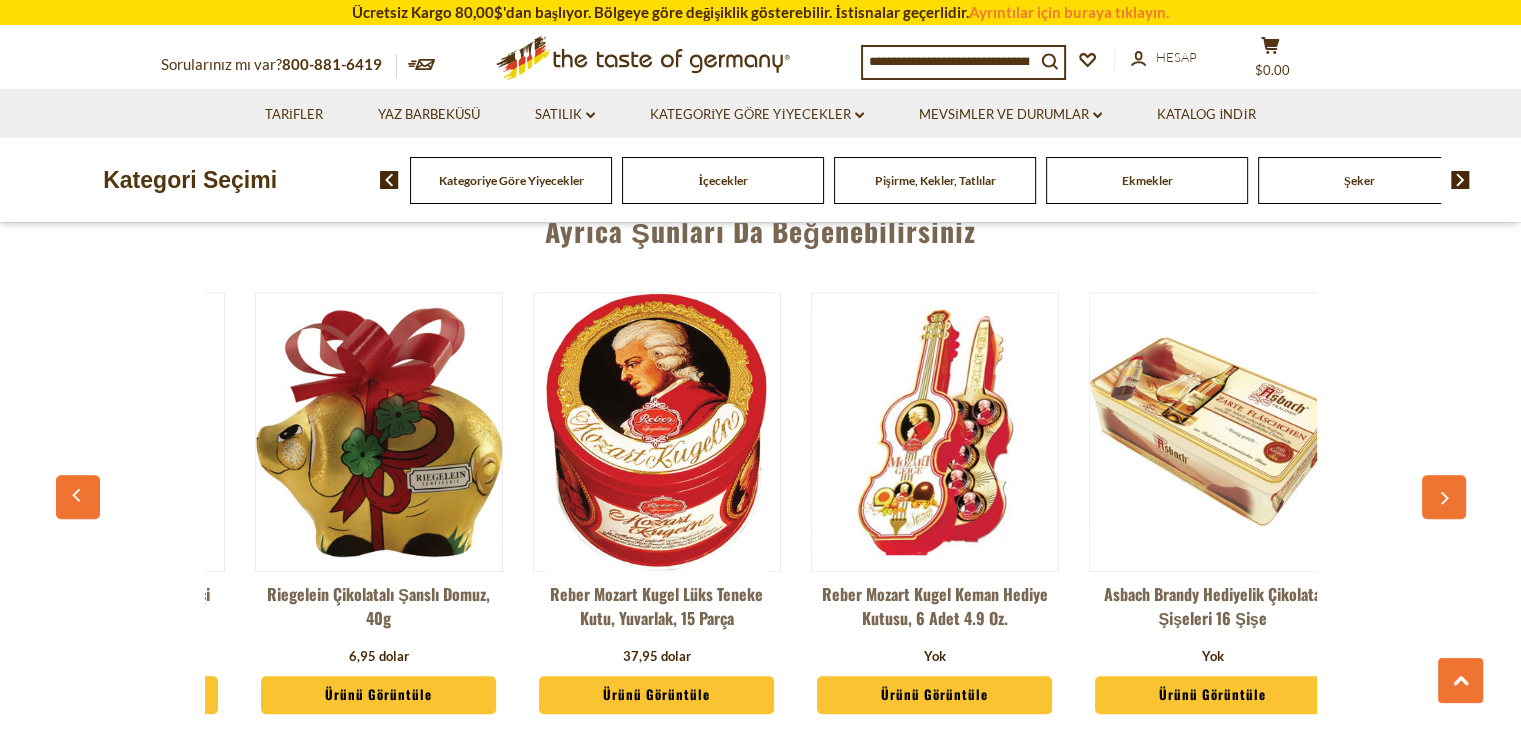 scroll, scrollTop: 0, scrollLeft: 1113, axis: horizontal 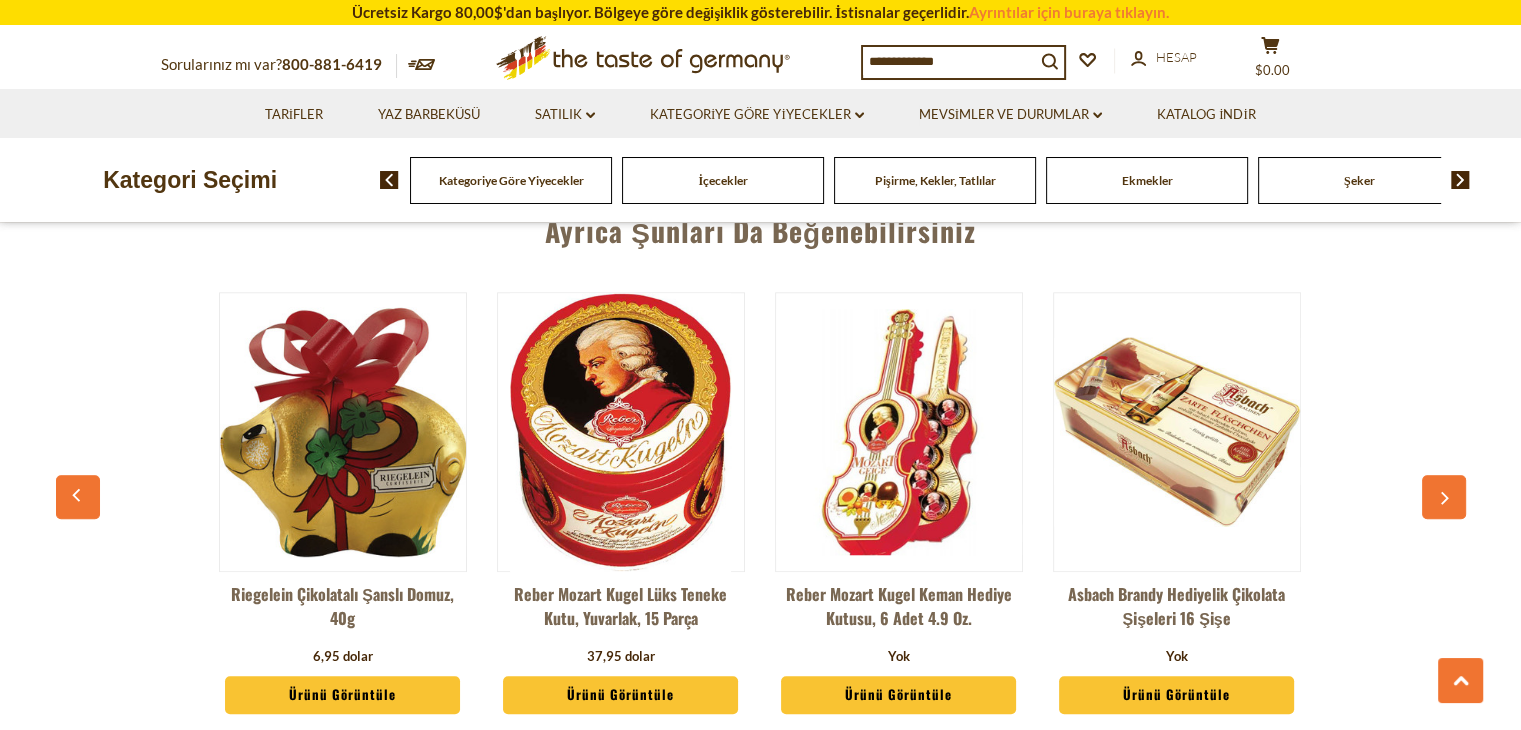 click at bounding box center (1444, 497) 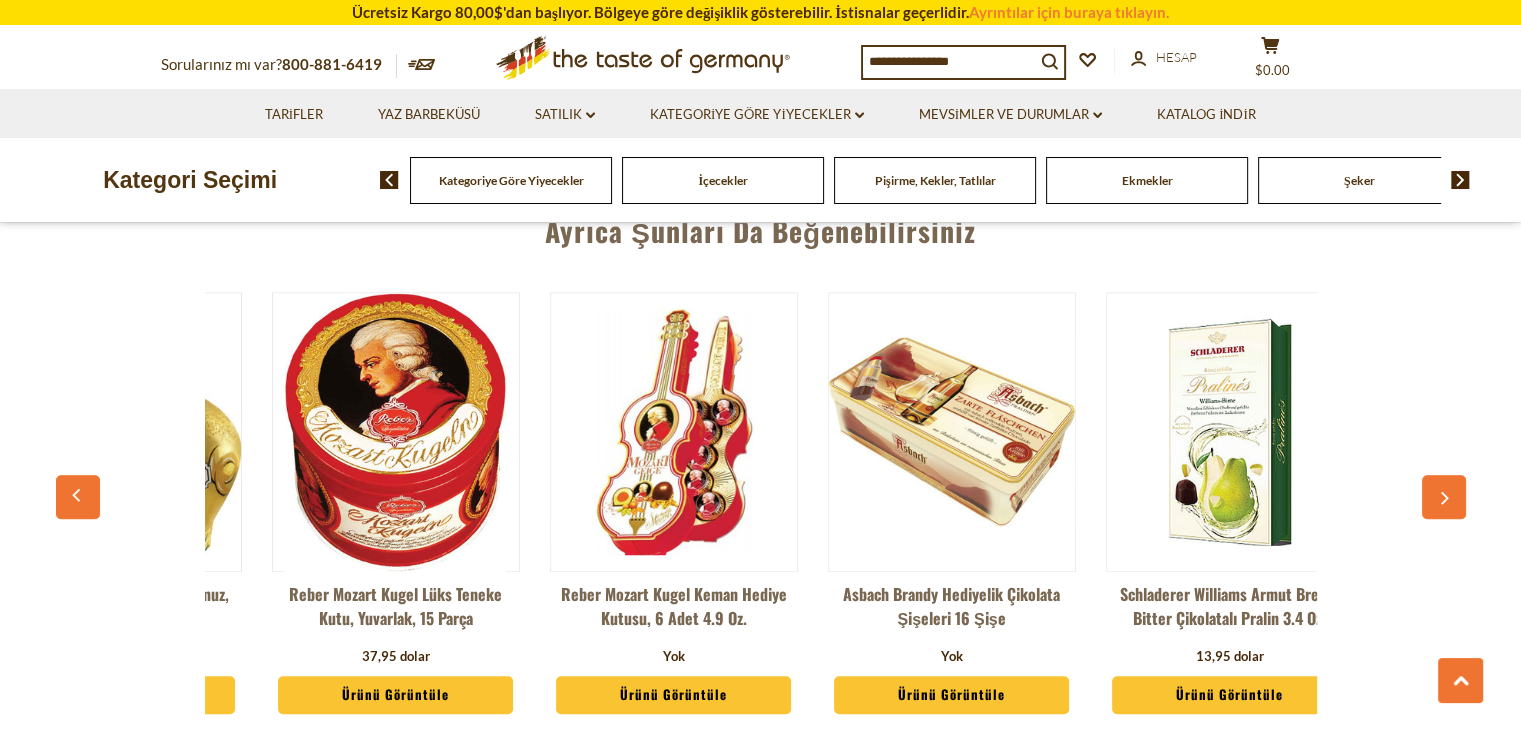 scroll, scrollTop: 0, scrollLeft: 1392, axis: horizontal 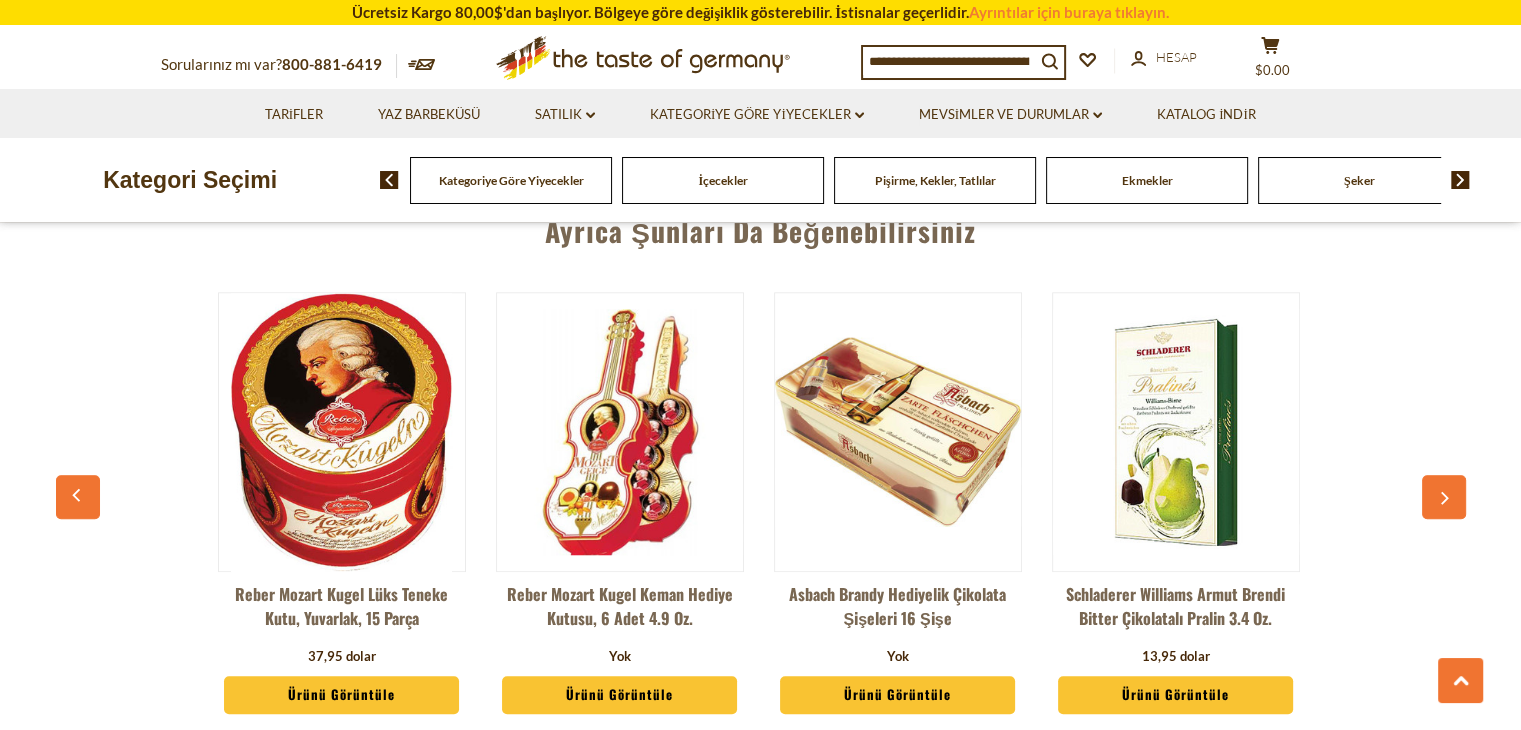 click at bounding box center [1444, 497] 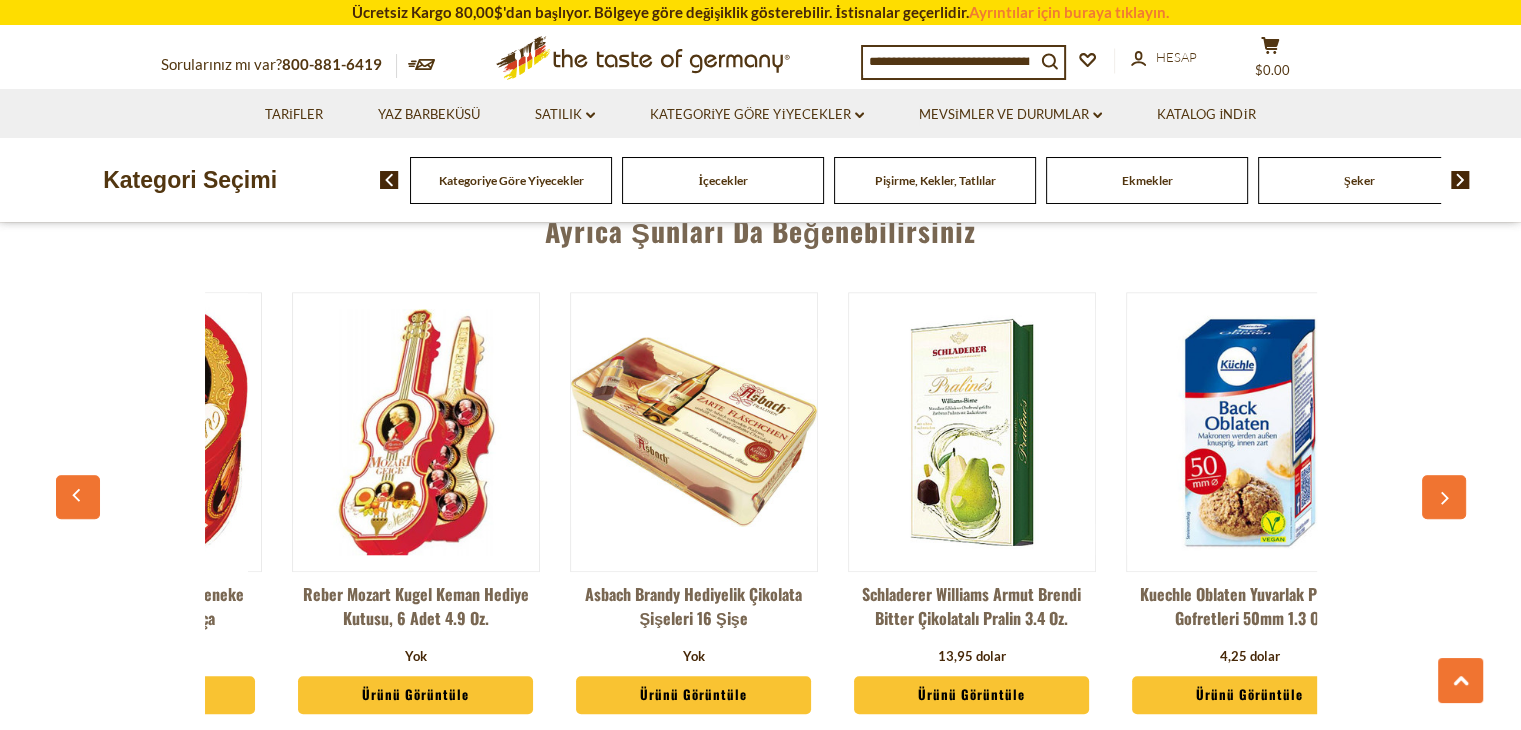 scroll, scrollTop: 0, scrollLeft: 1670, axis: horizontal 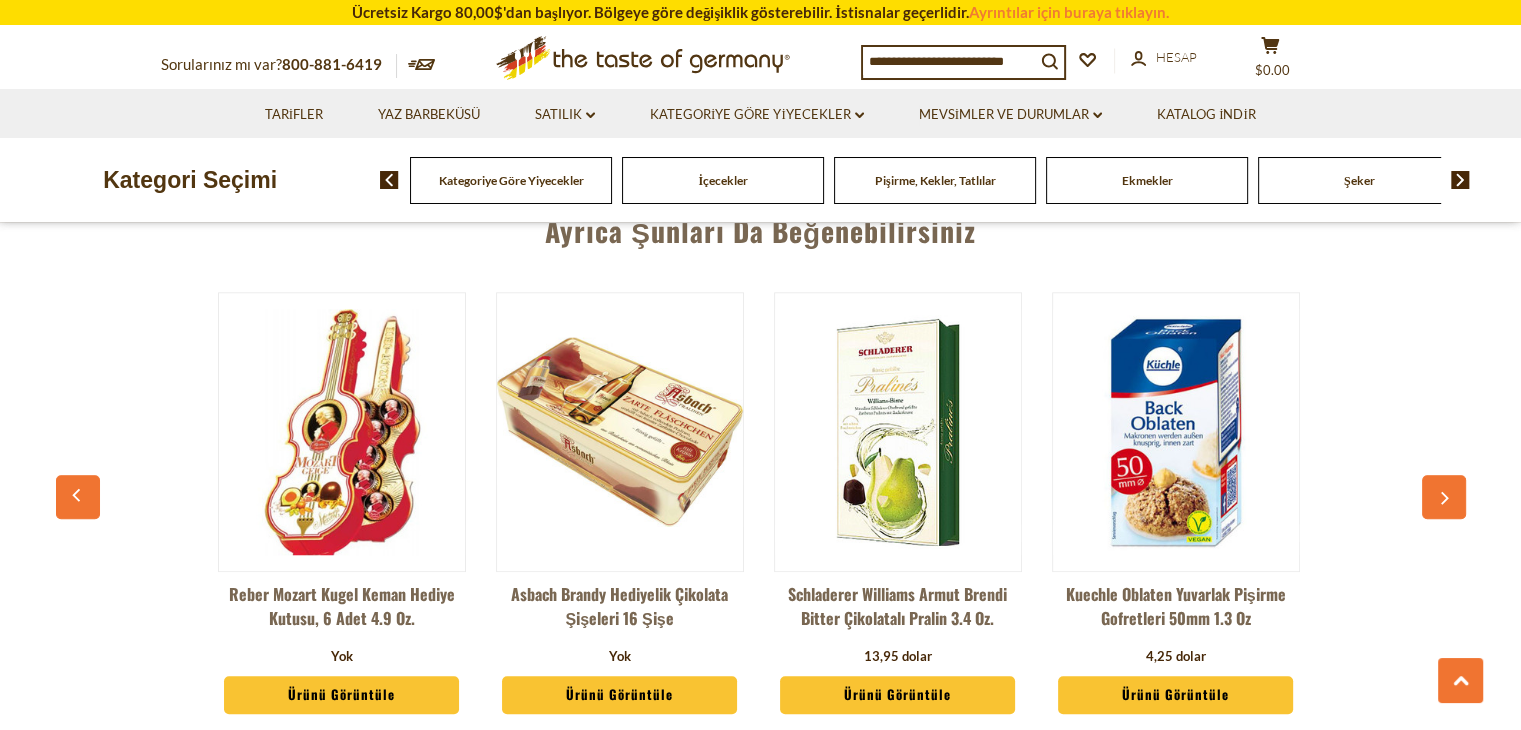 click at bounding box center (1444, 497) 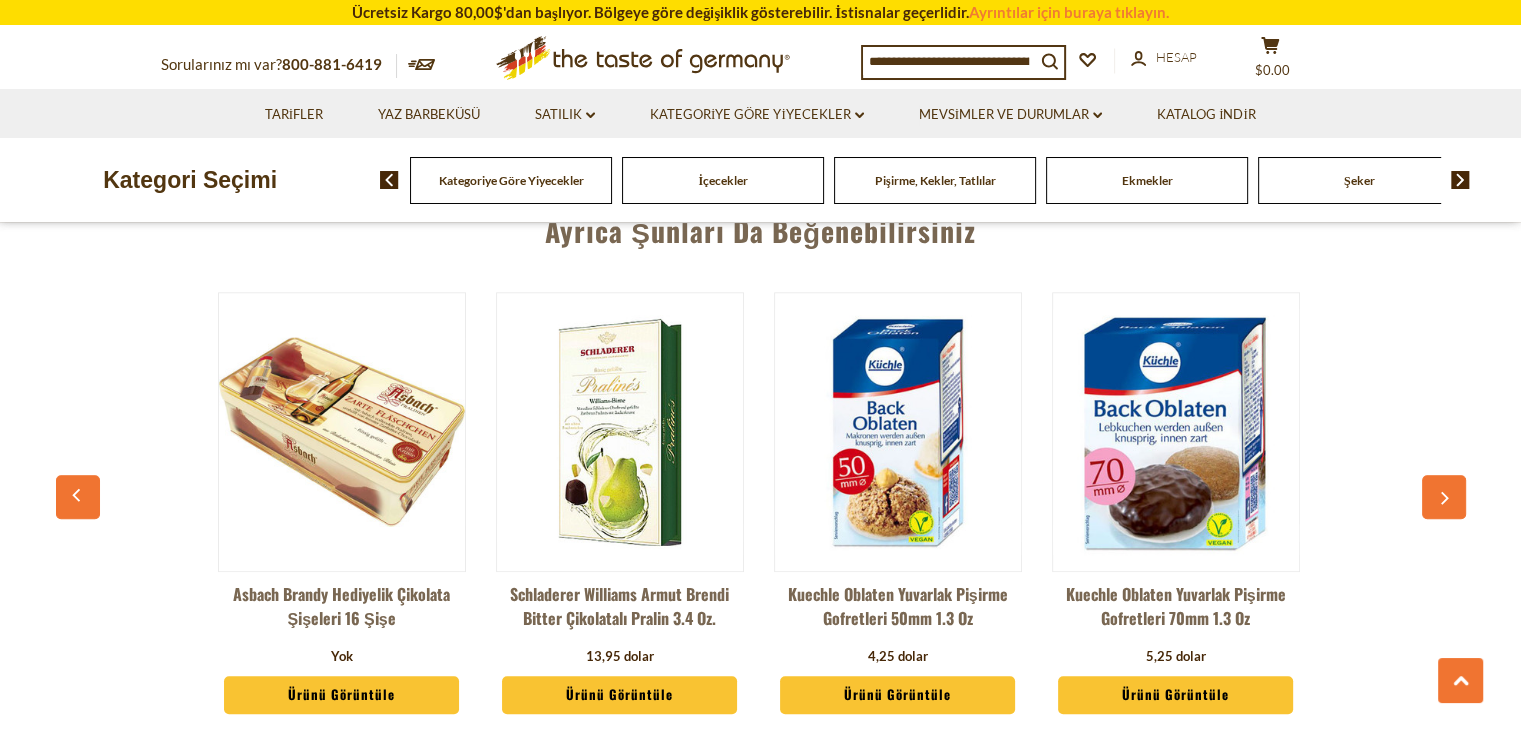 click at bounding box center [1444, 497] 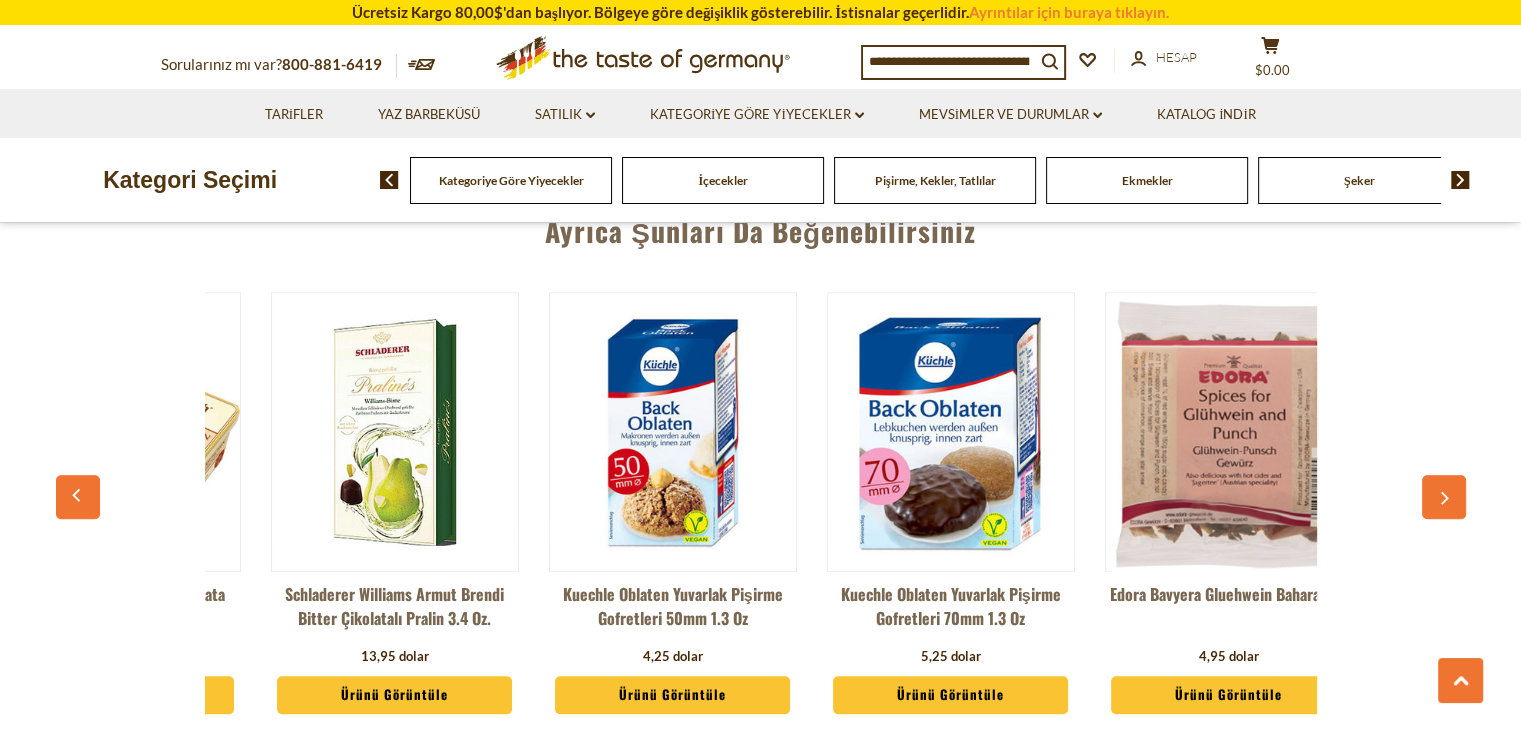 scroll, scrollTop: 0, scrollLeft: 2227, axis: horizontal 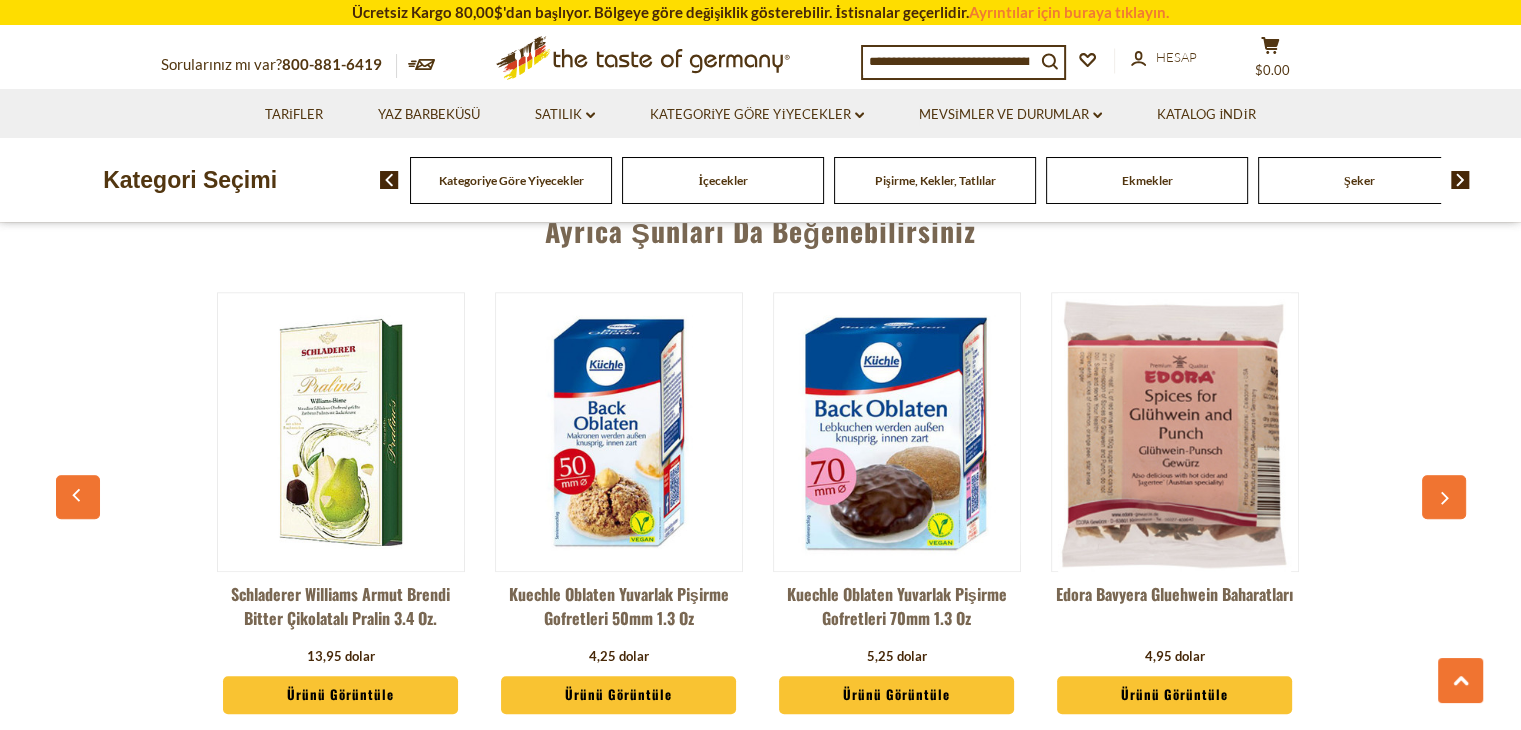 click 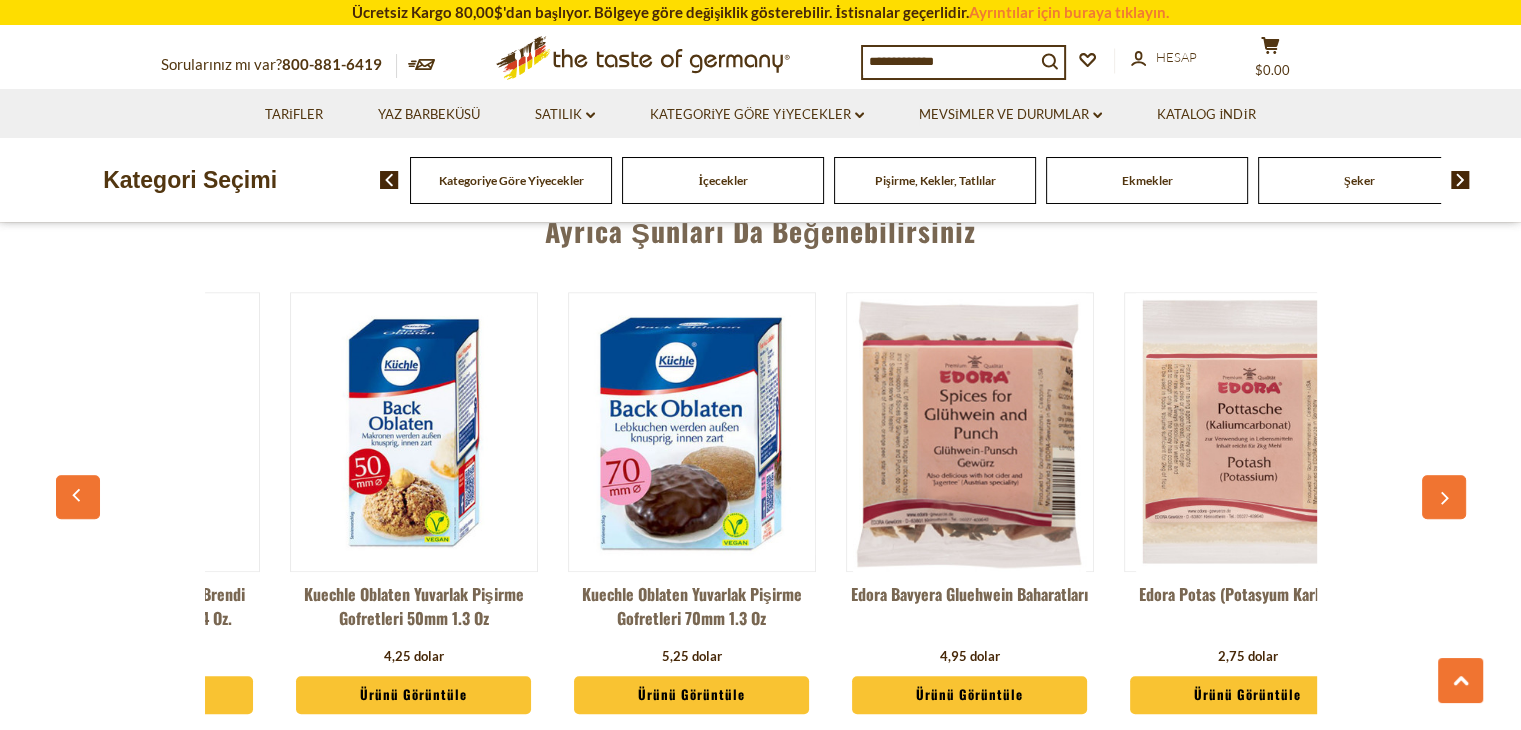 scroll, scrollTop: 0, scrollLeft: 2505, axis: horizontal 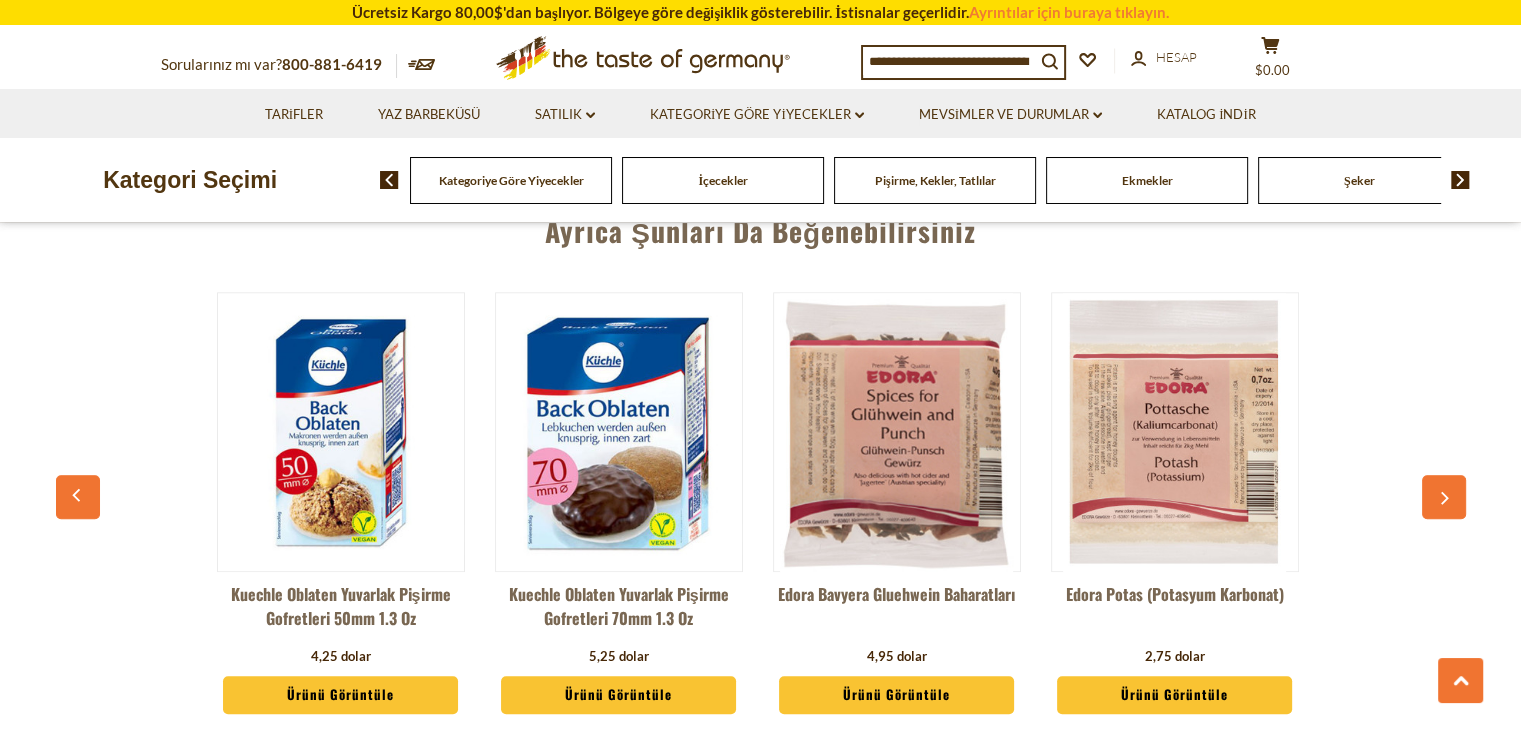 click at bounding box center [1444, 497] 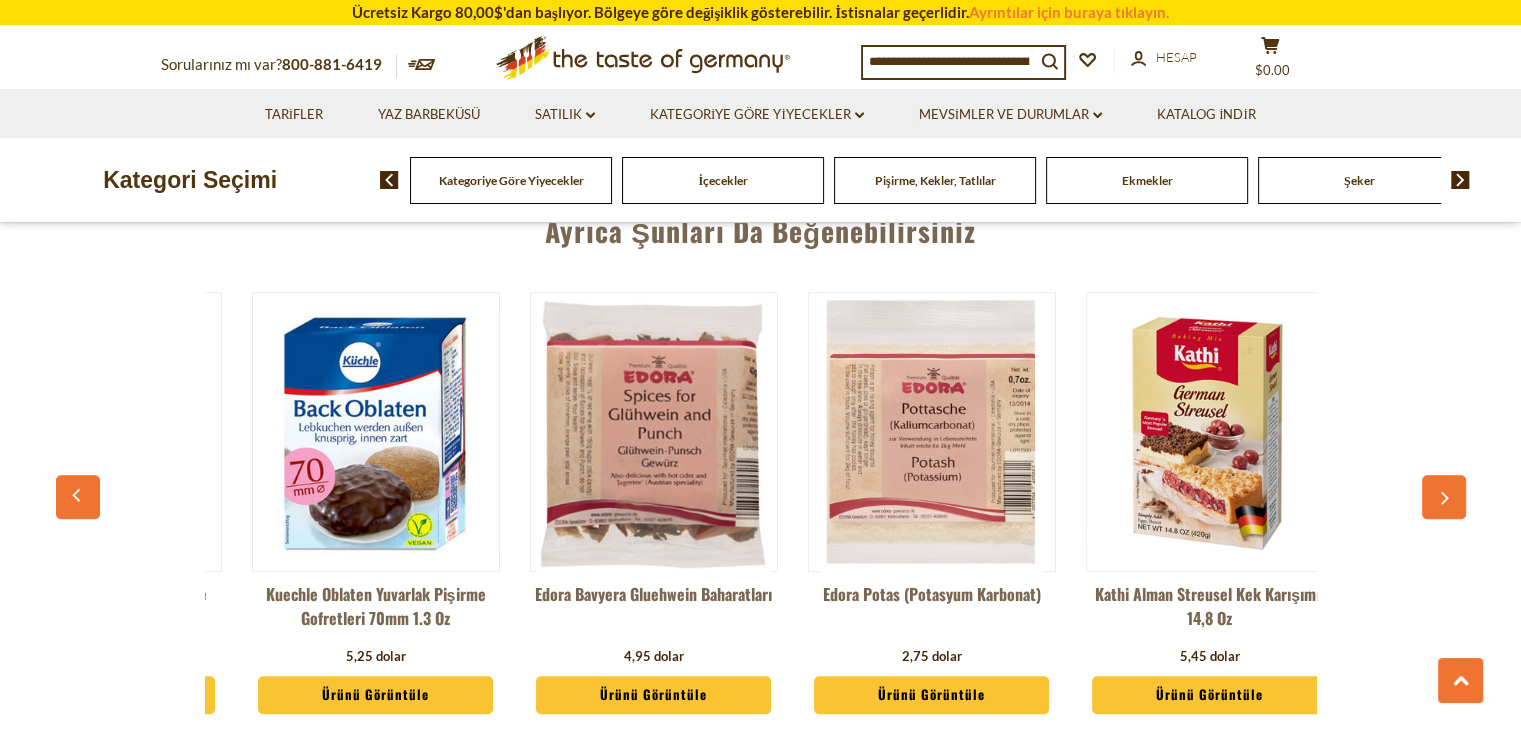 scroll, scrollTop: 0, scrollLeft: 2784, axis: horizontal 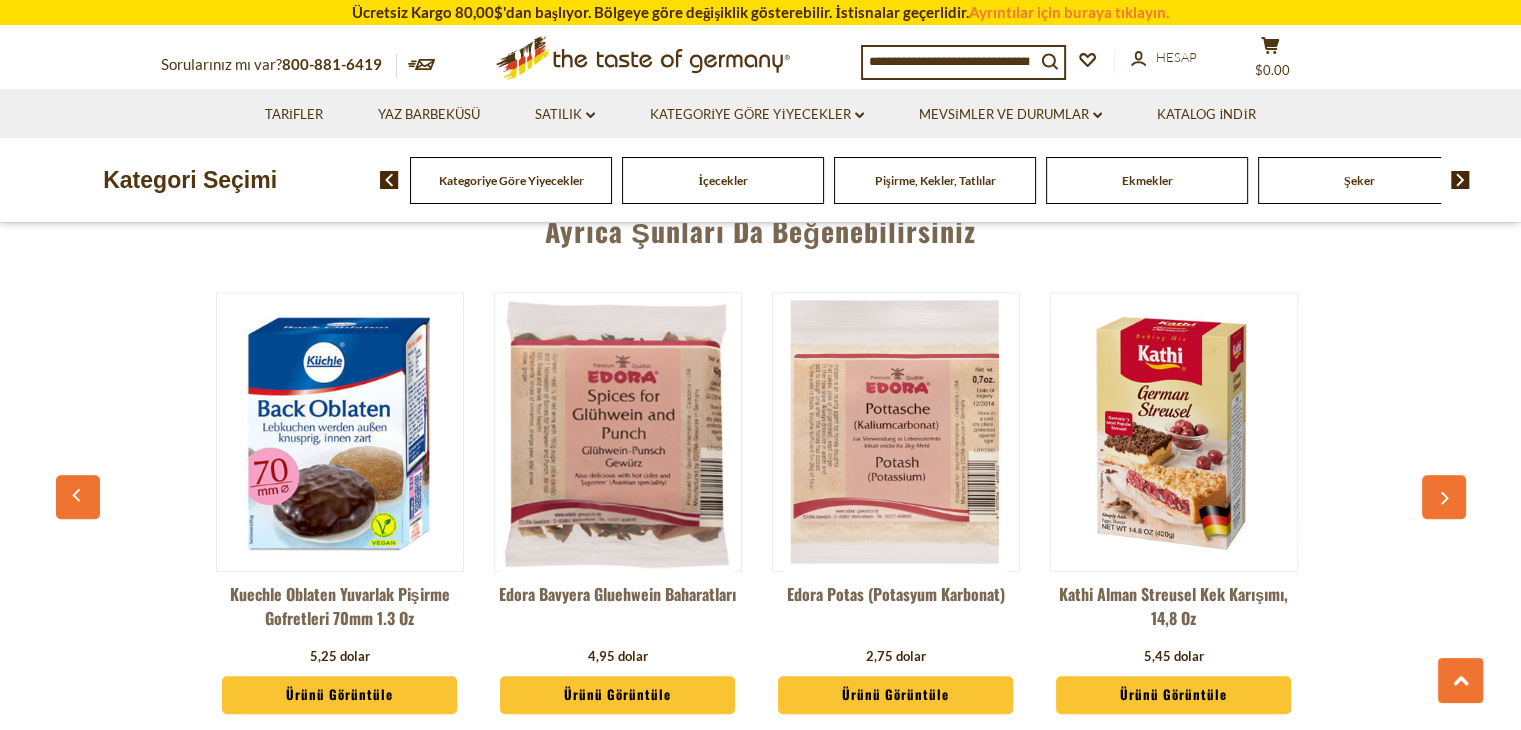 click at bounding box center (1444, 497) 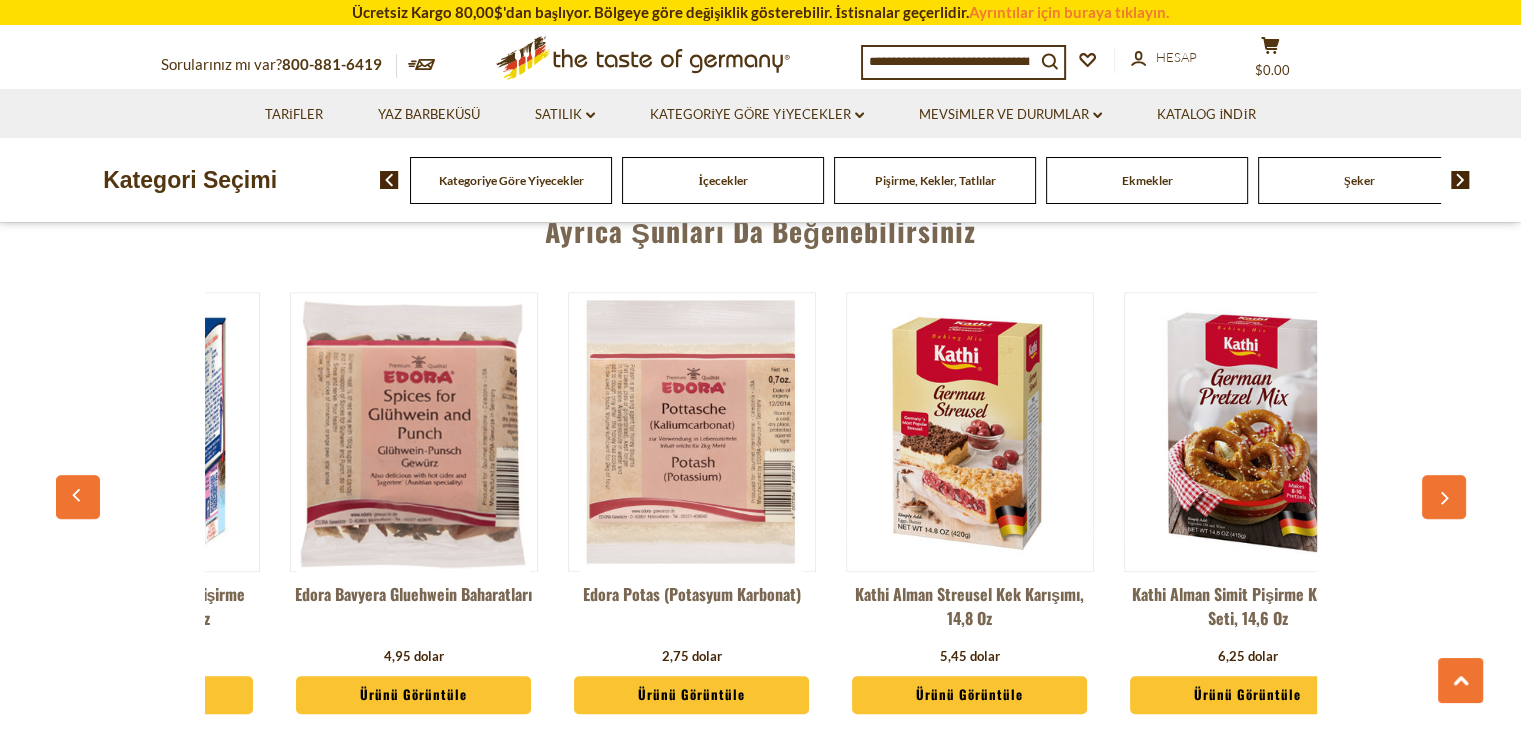 scroll, scrollTop: 0, scrollLeft: 3062, axis: horizontal 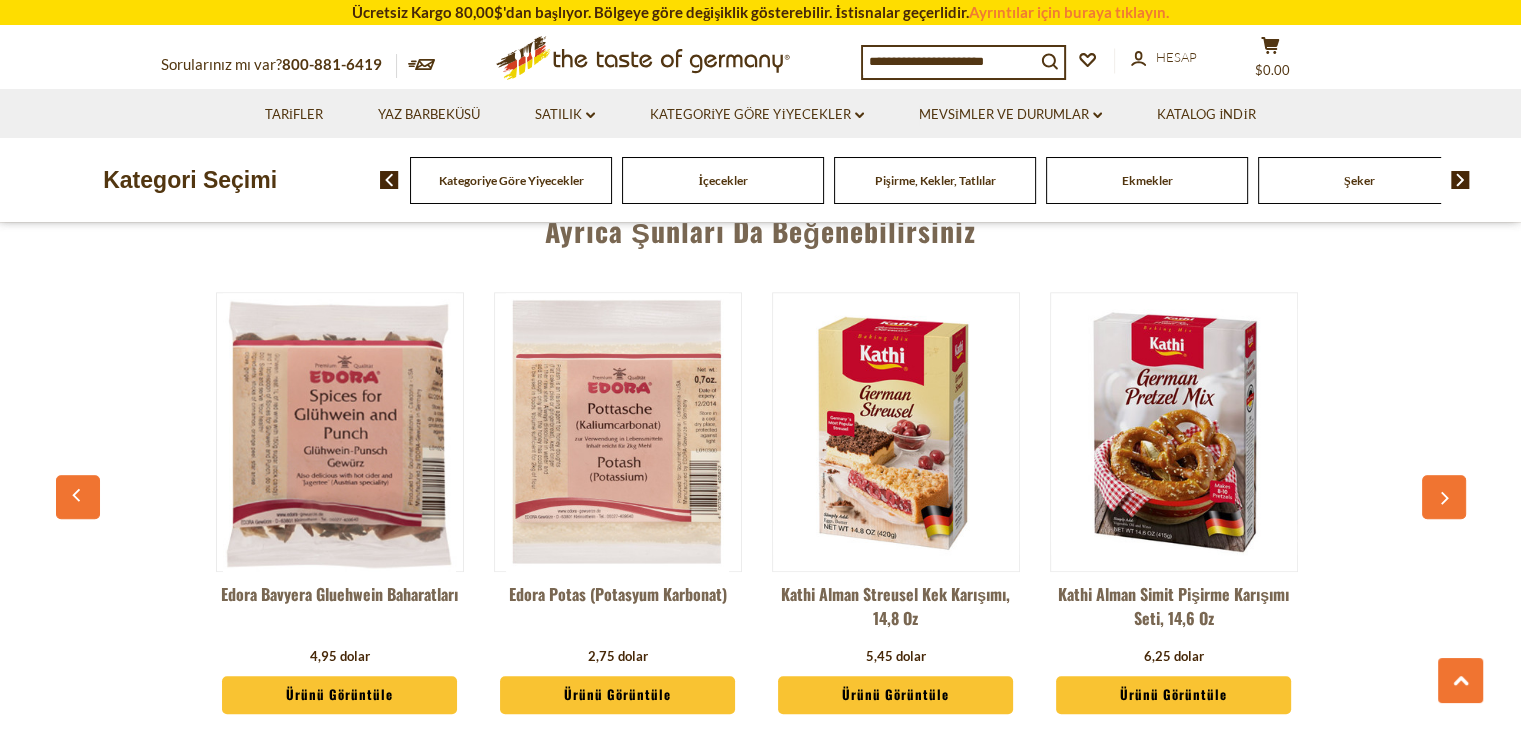 click at bounding box center [1444, 497] 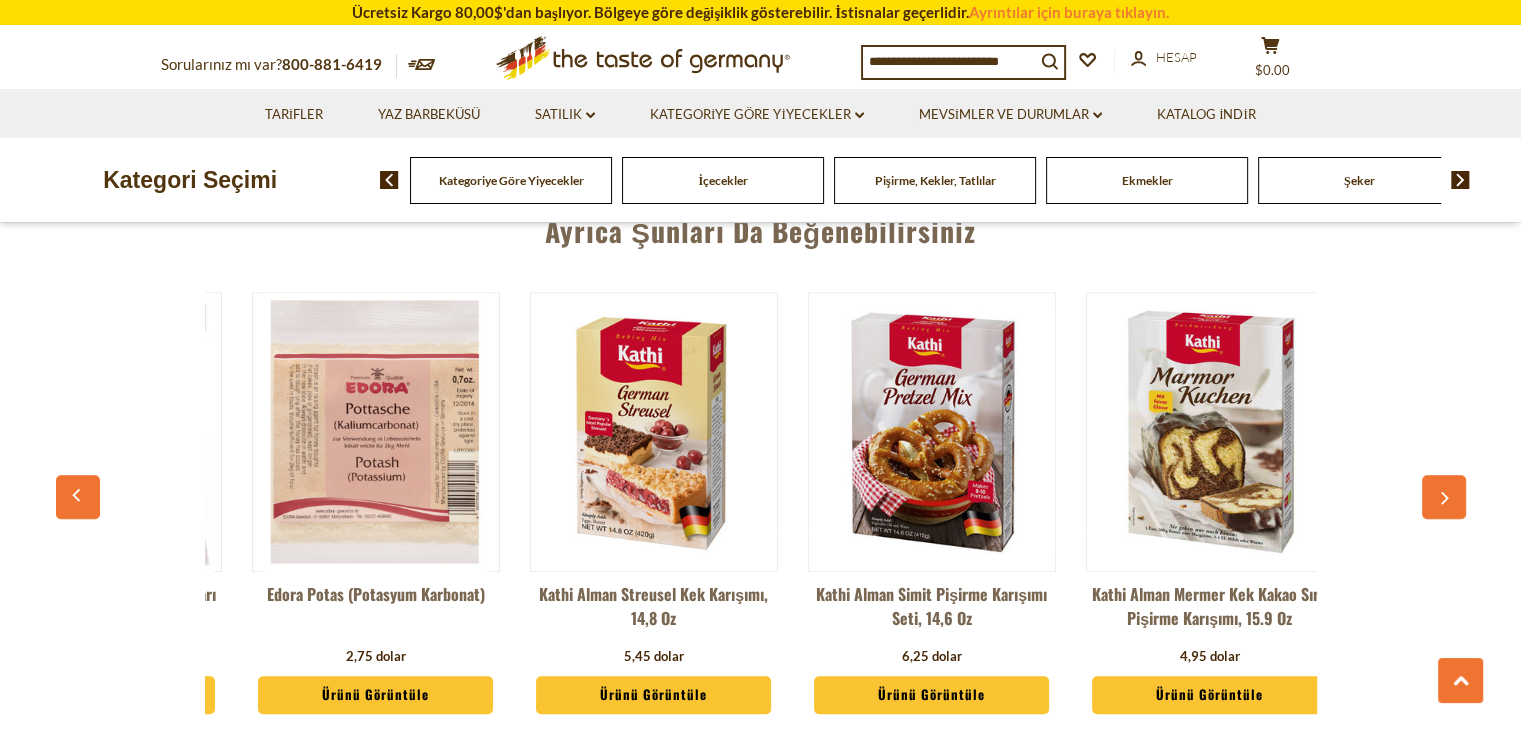 scroll, scrollTop: 0, scrollLeft: 3340, axis: horizontal 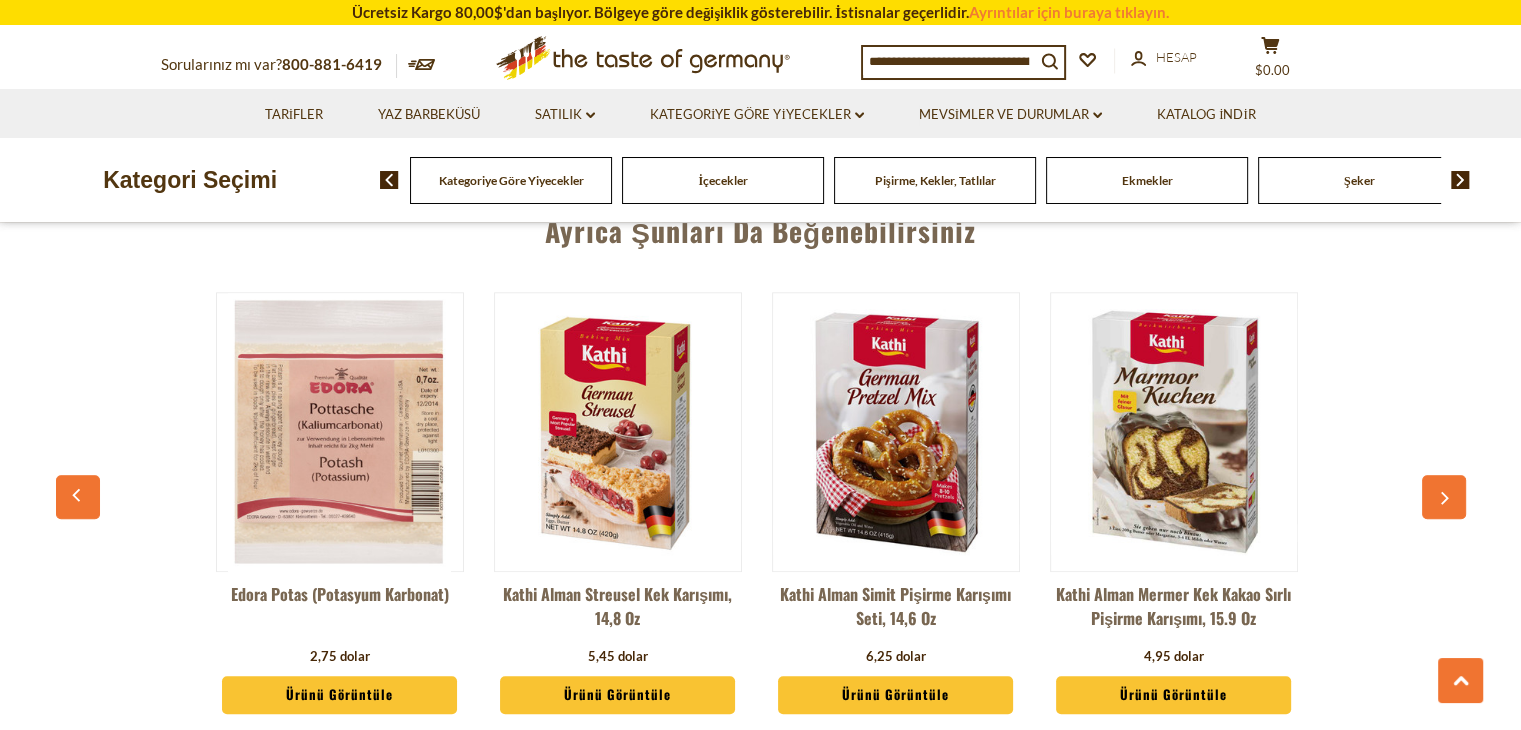 click at bounding box center [1444, 497] 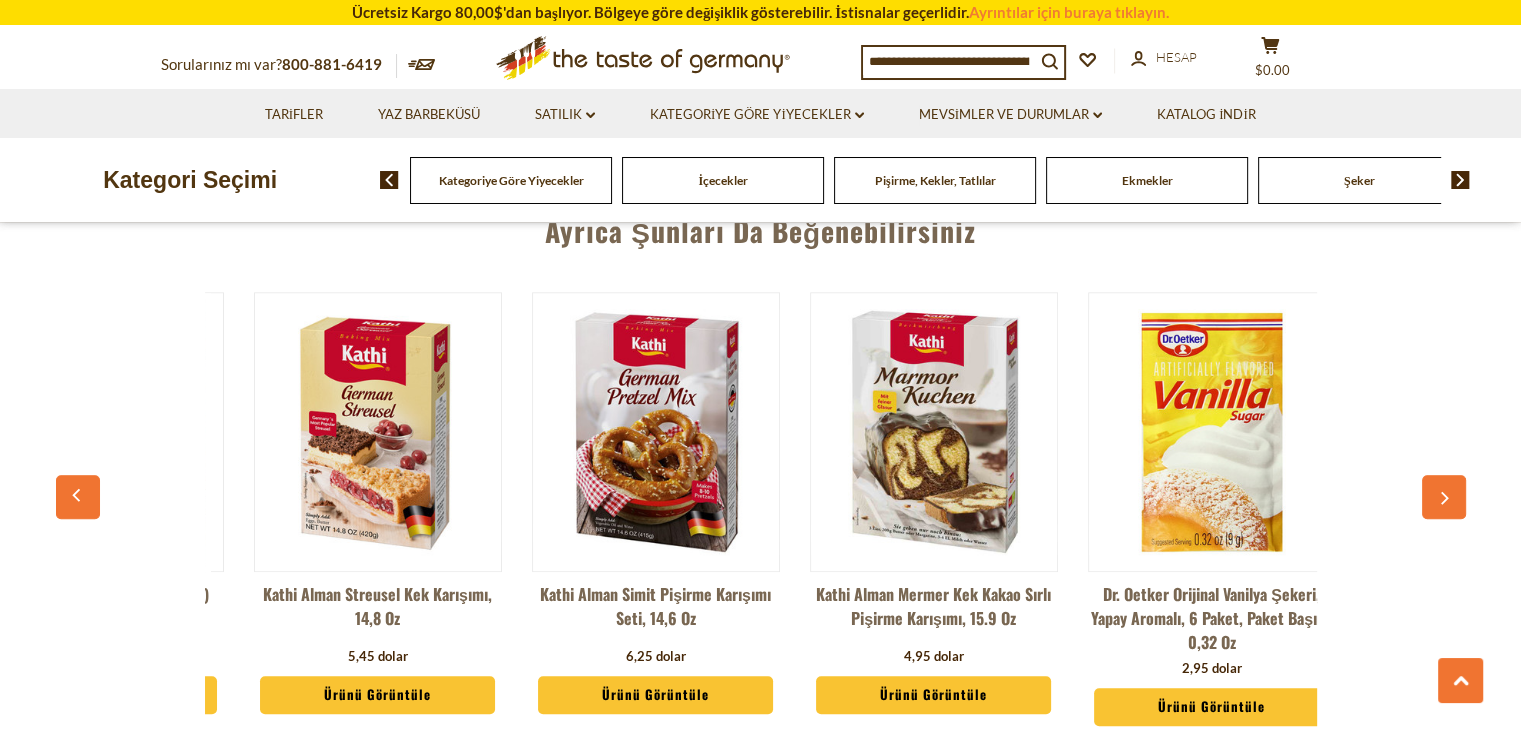 scroll, scrollTop: 0, scrollLeft: 3614, axis: horizontal 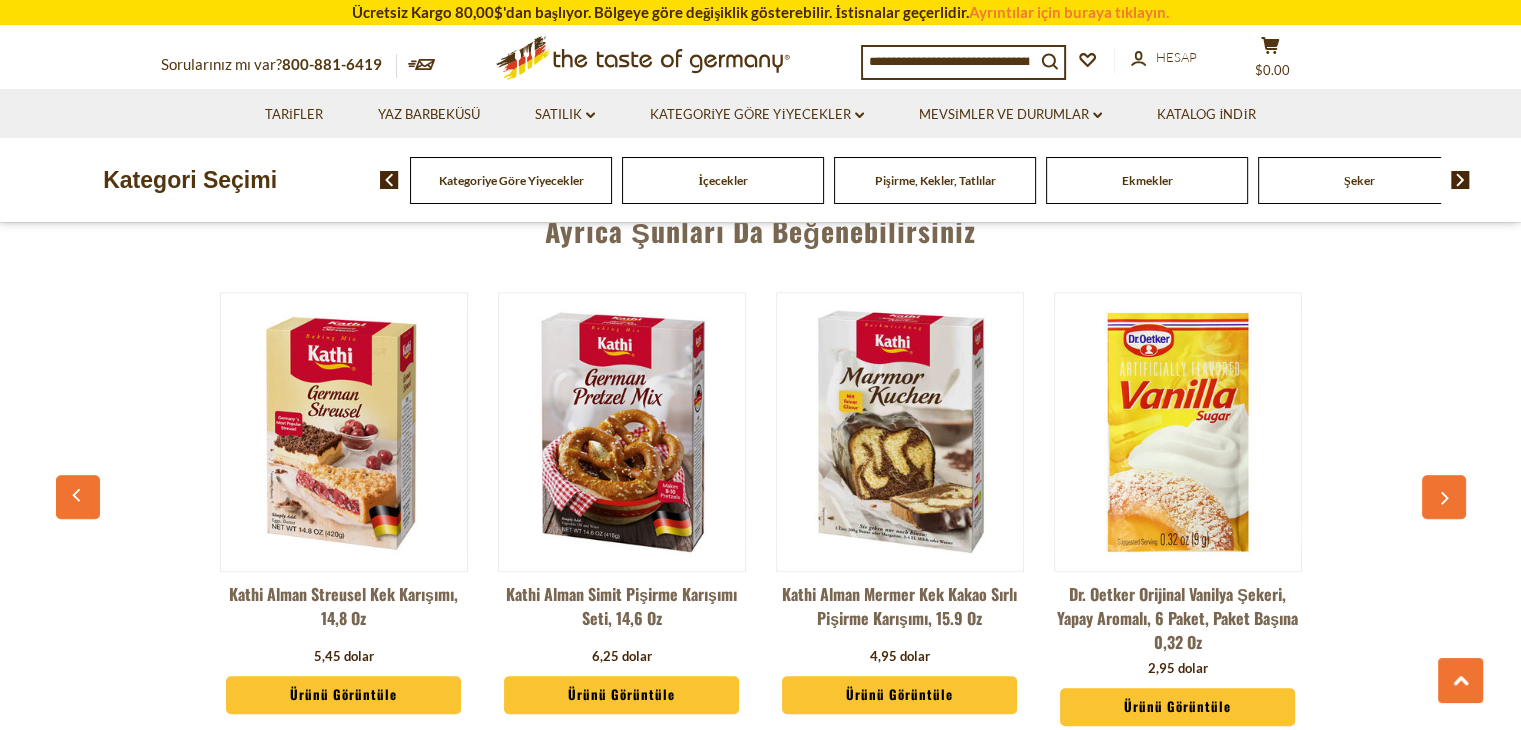 click at bounding box center [1444, 497] 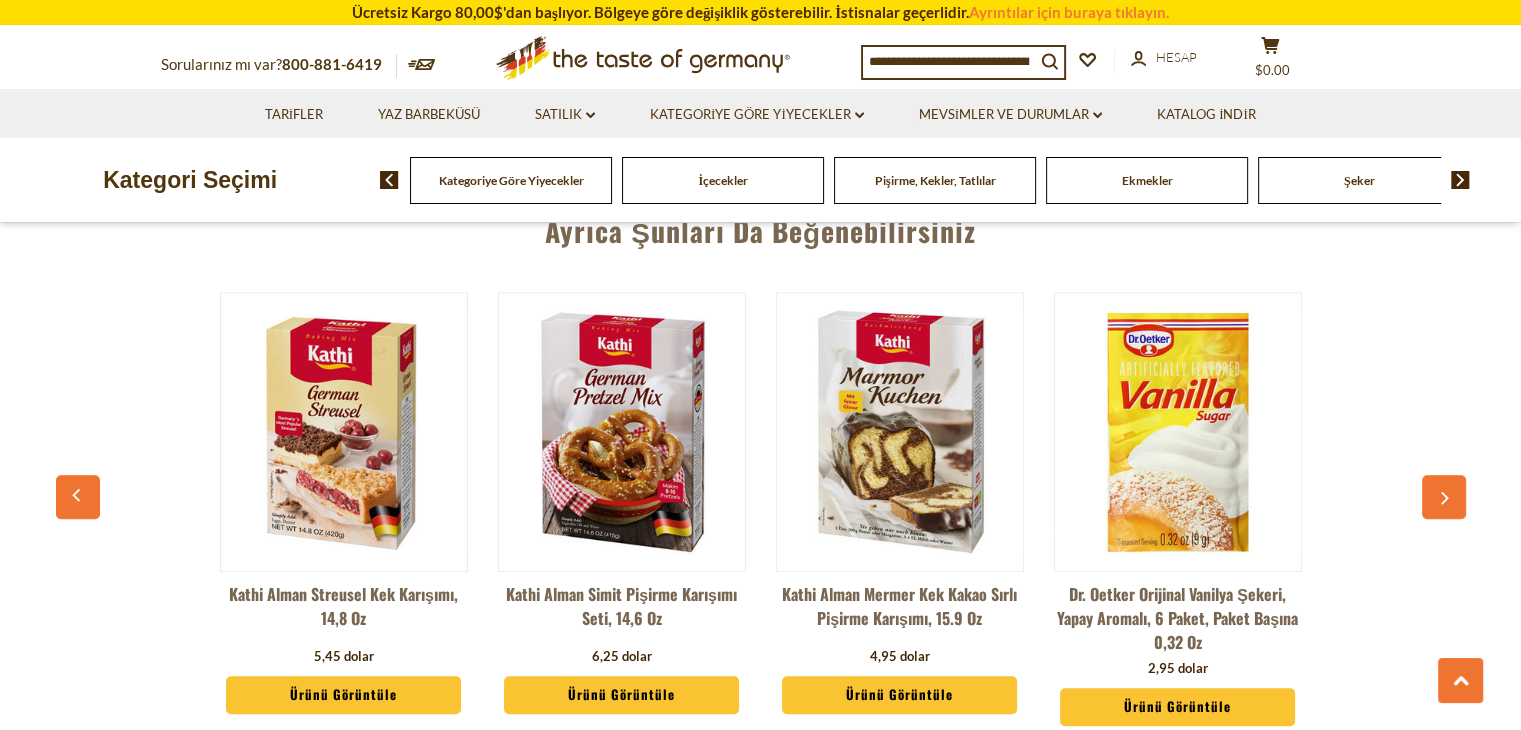 click 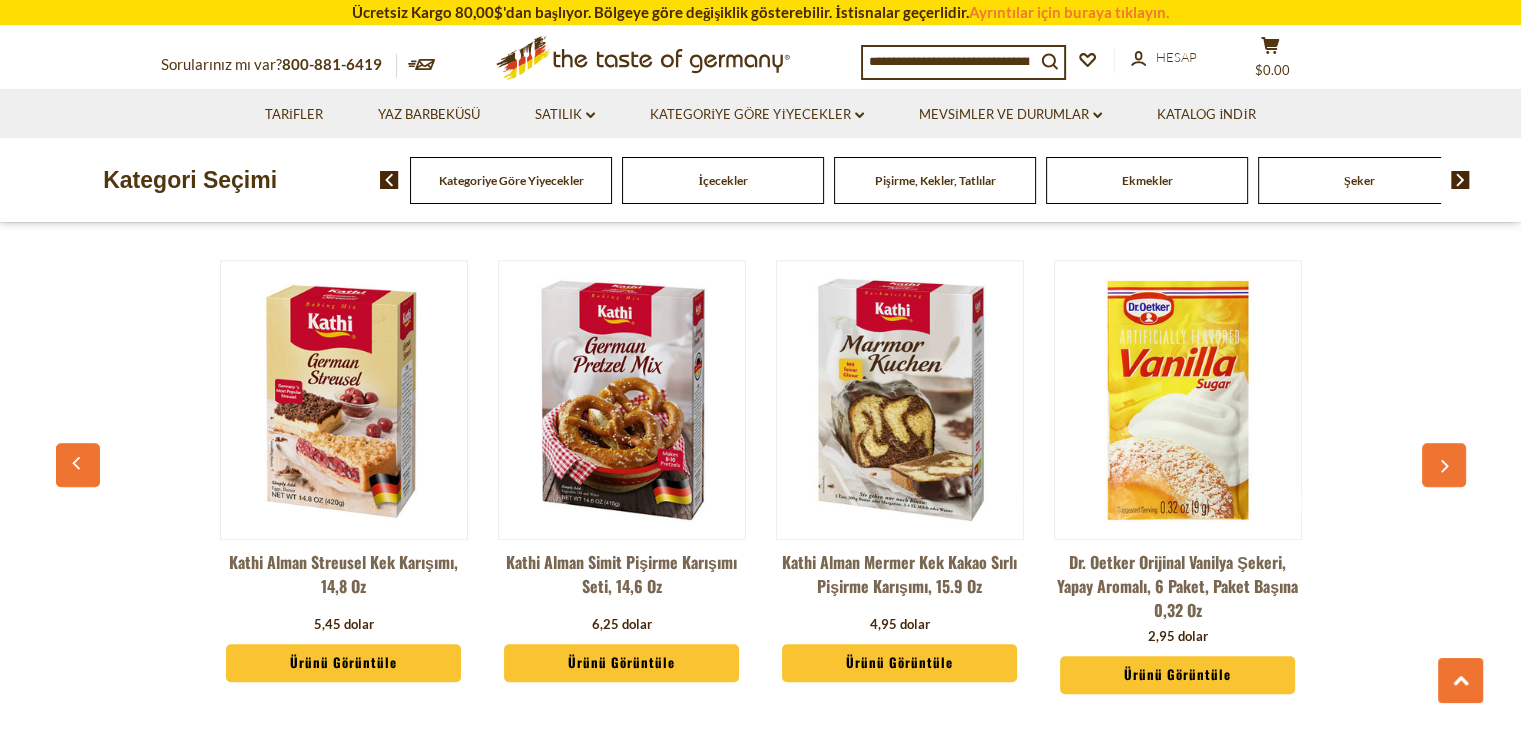 scroll, scrollTop: 1400, scrollLeft: 0, axis: vertical 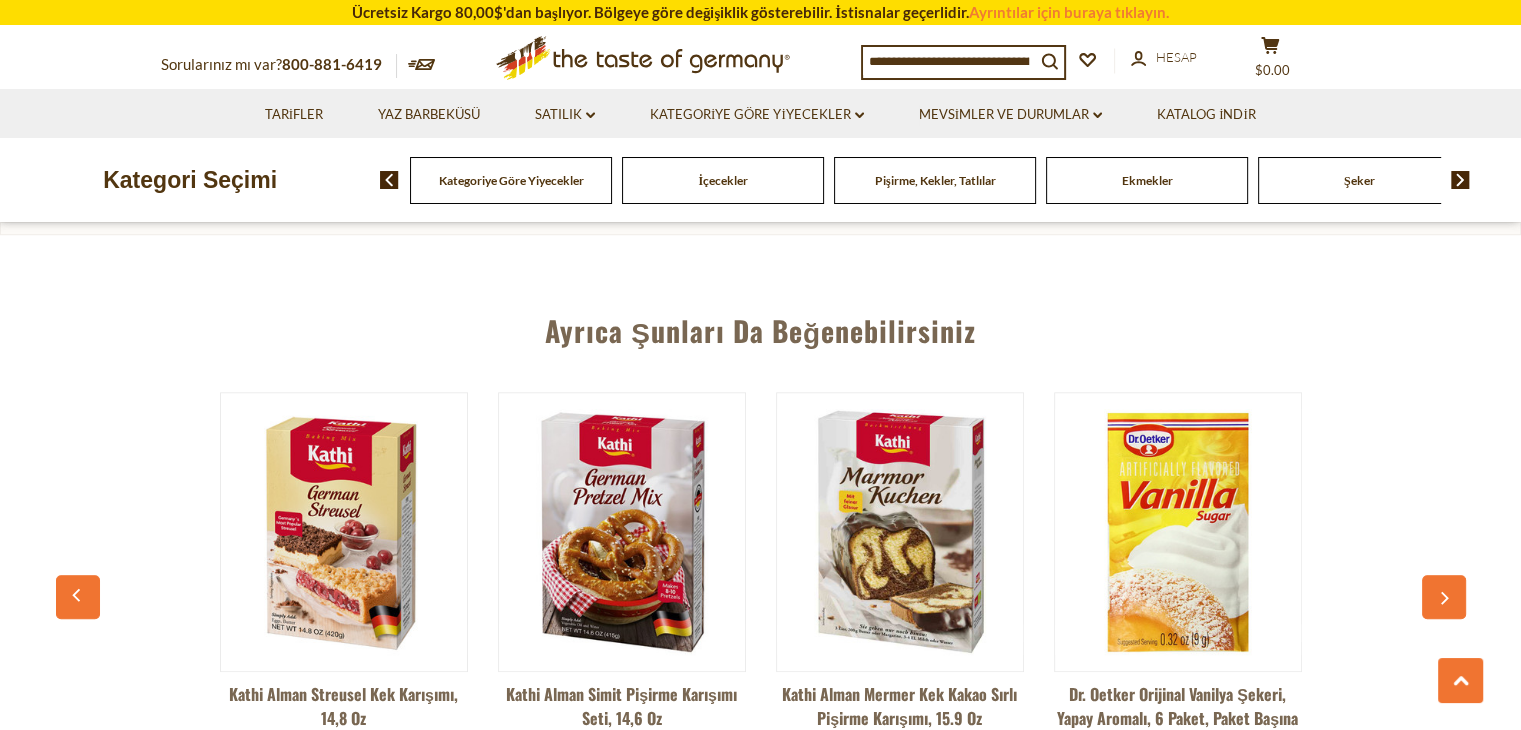 click on "Ekmekler" at bounding box center [1147, 180] 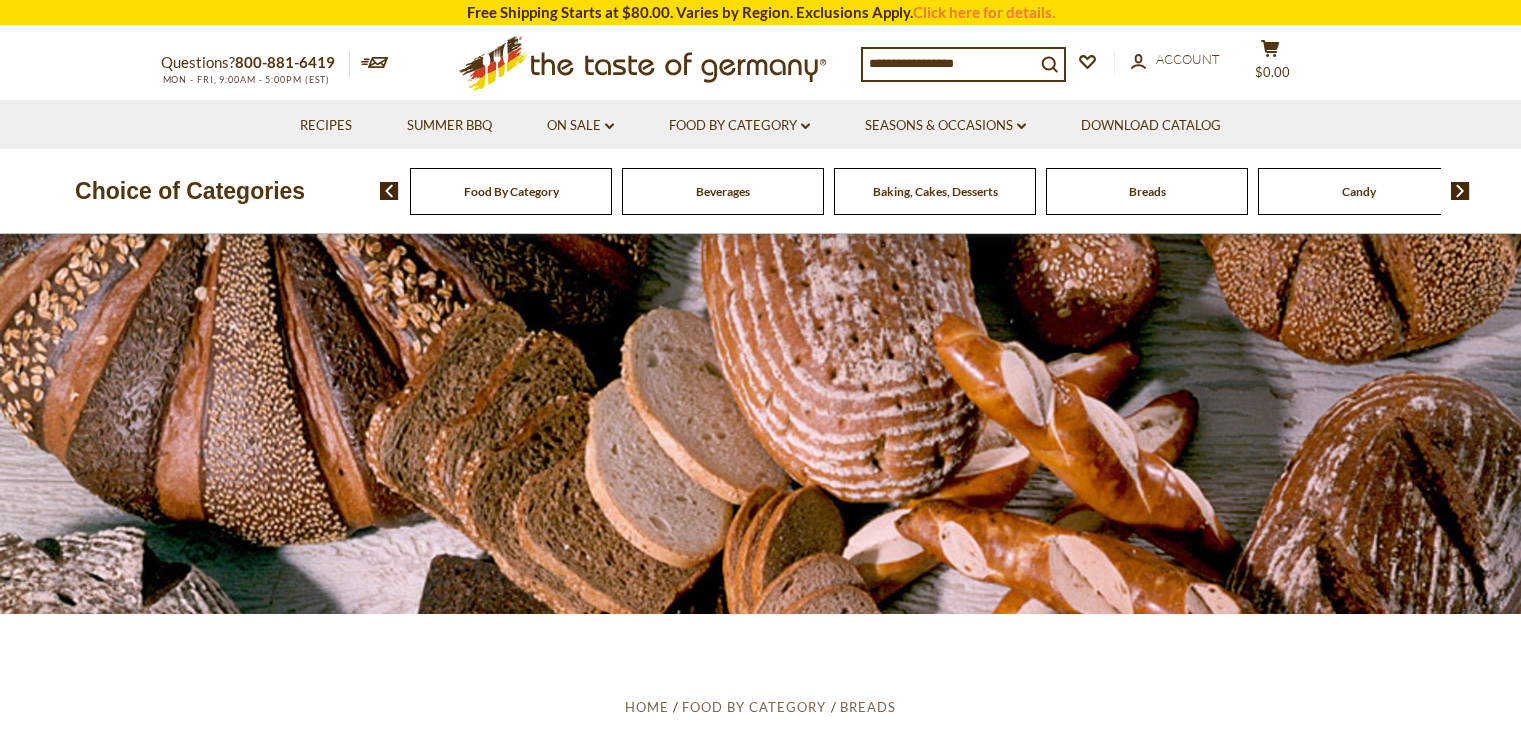 scroll, scrollTop: 0, scrollLeft: 0, axis: both 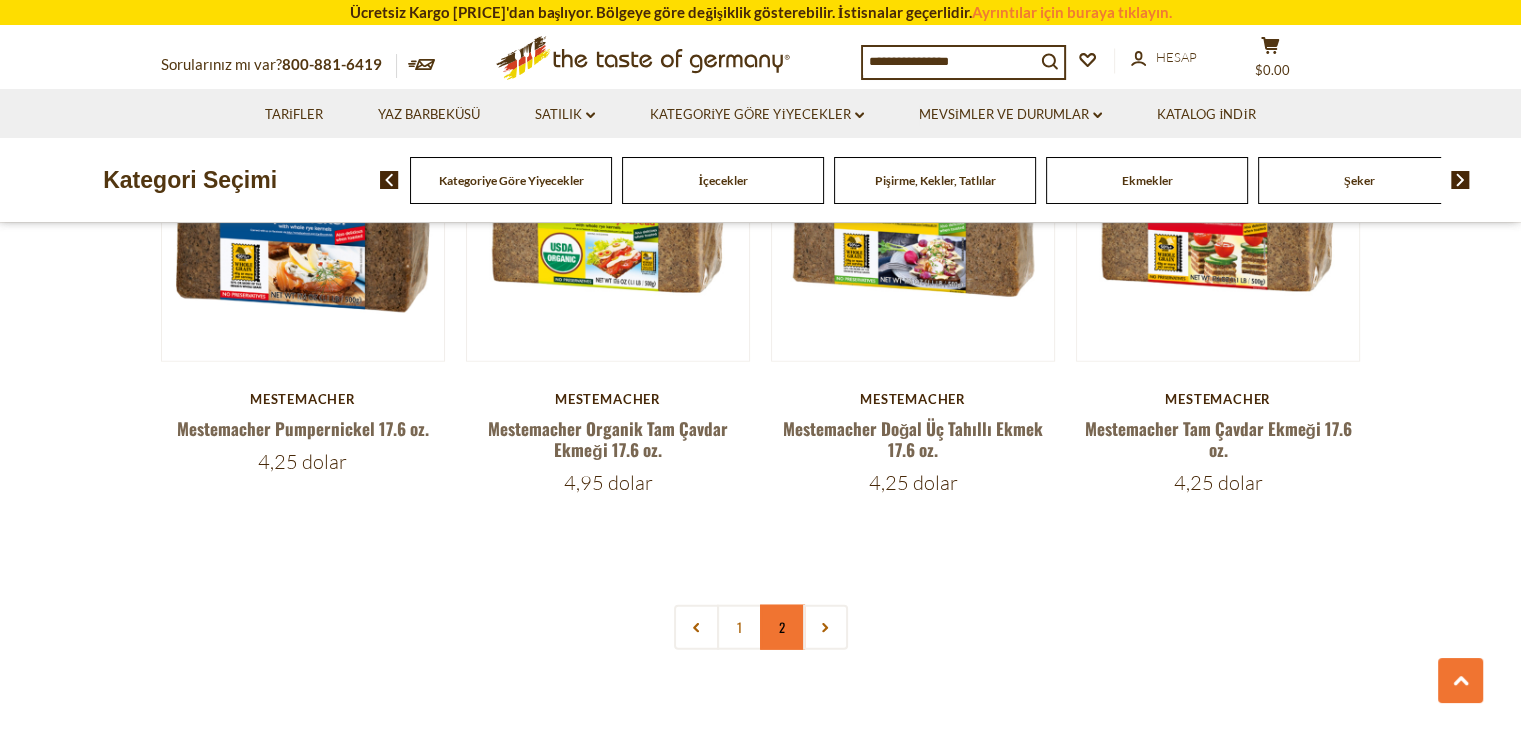 click on "2" at bounding box center [782, 627] 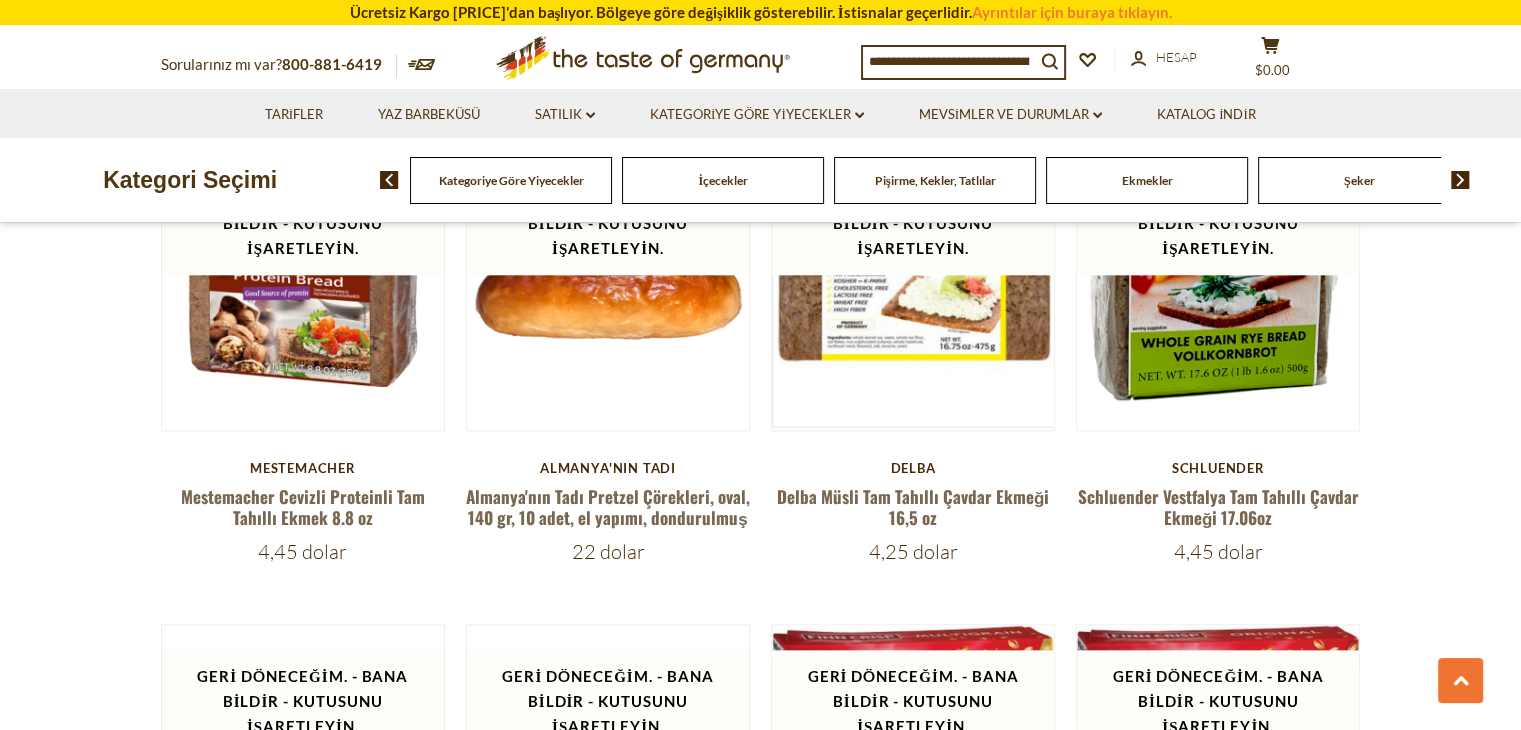 scroll, scrollTop: 1544, scrollLeft: 0, axis: vertical 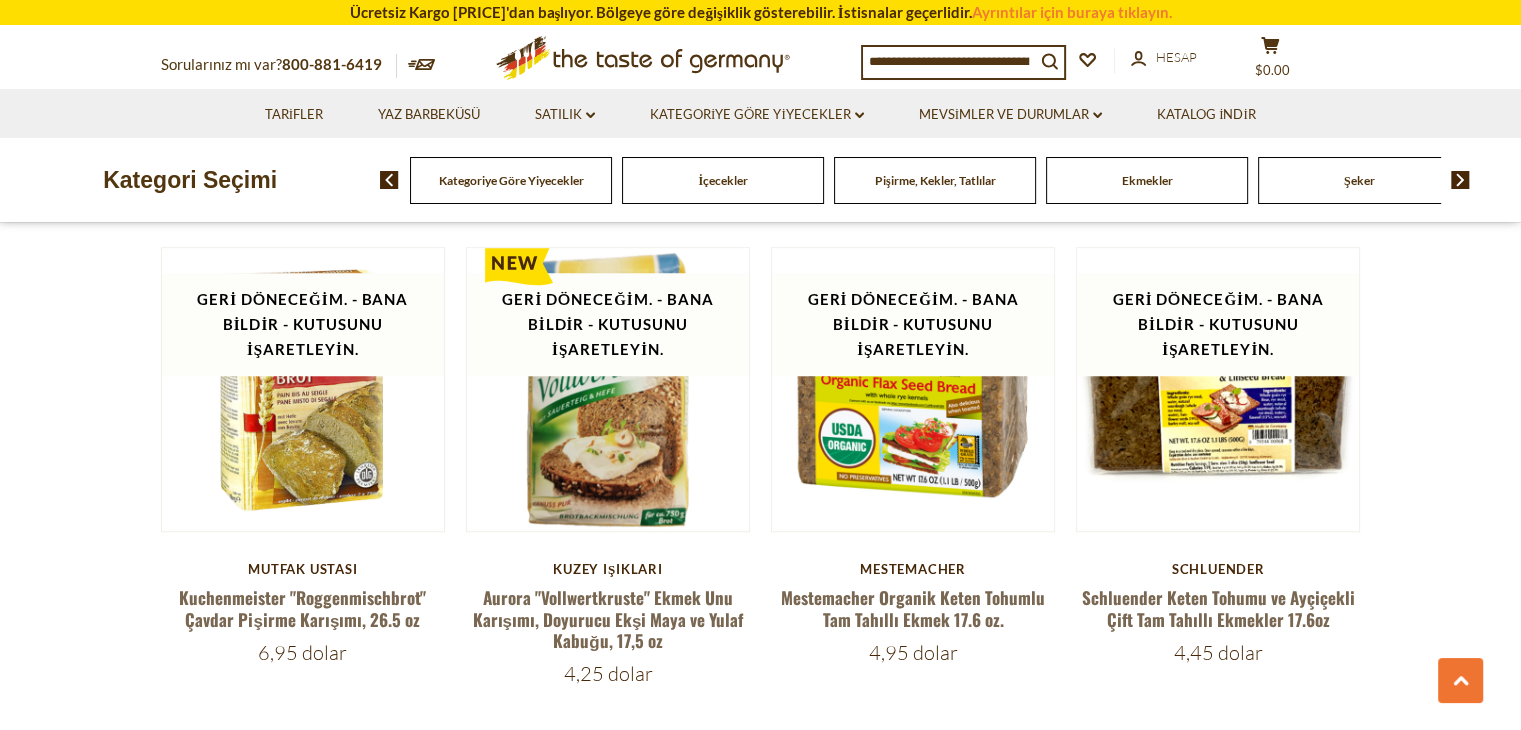 click at bounding box center (1460, 180) 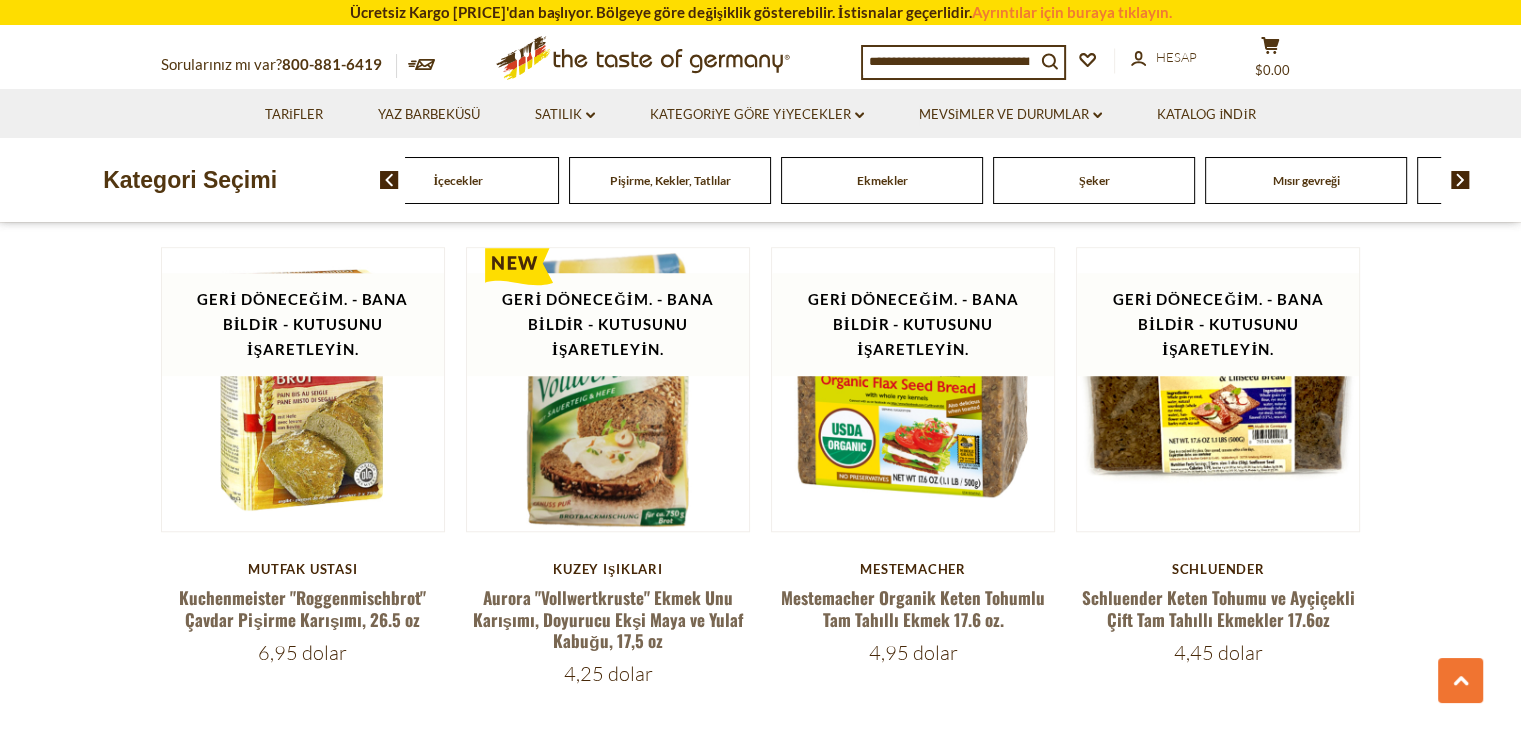 click at bounding box center (1460, 180) 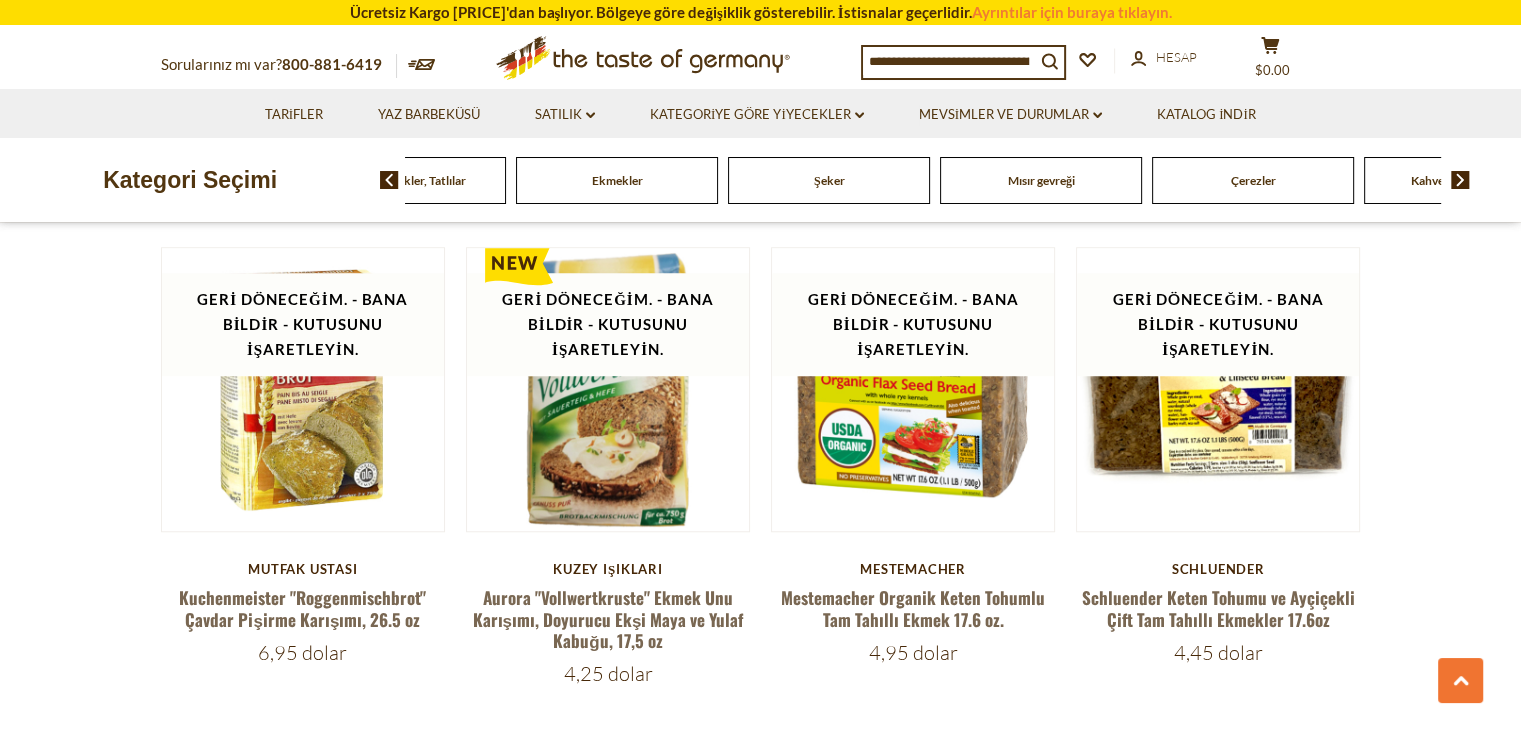 click at bounding box center [1460, 180] 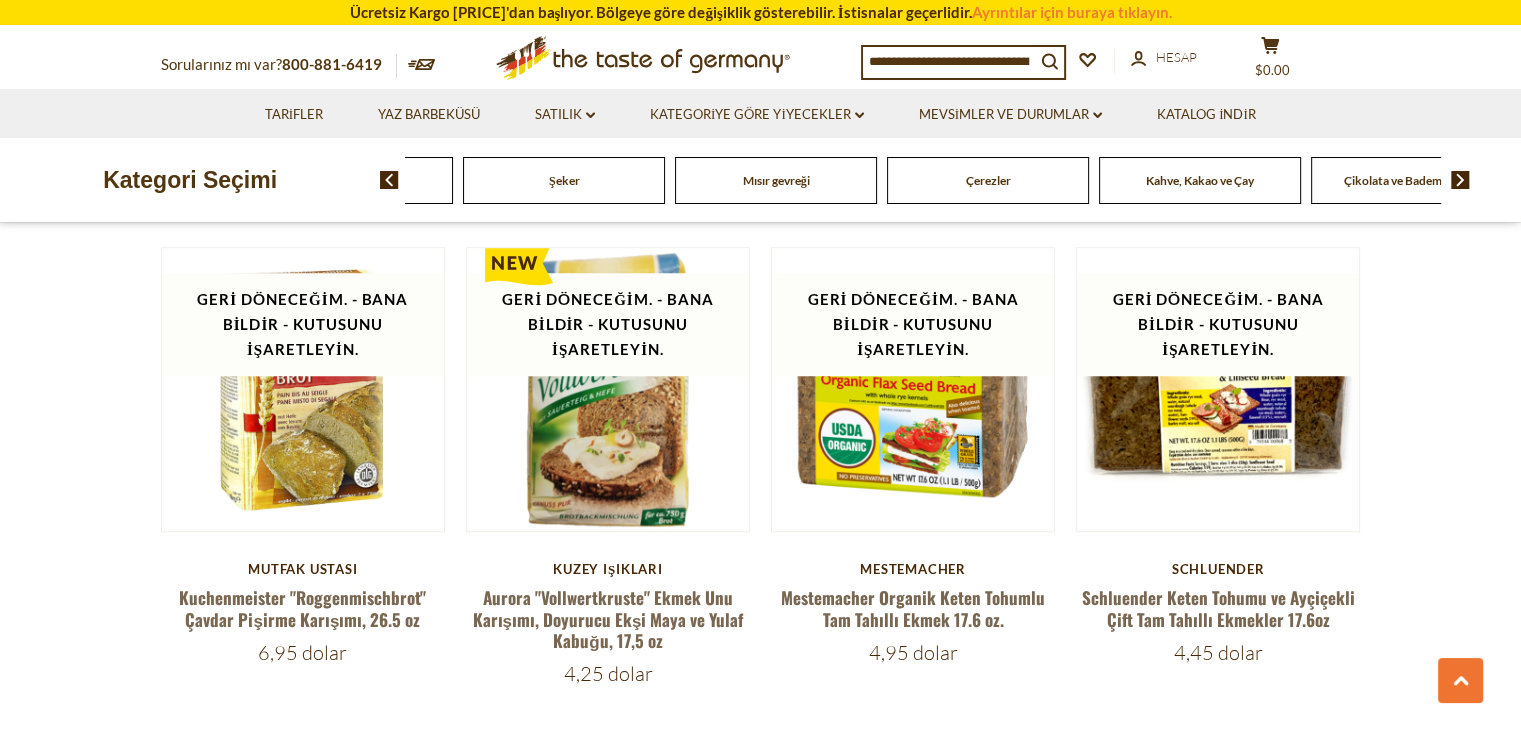 click at bounding box center [1460, 180] 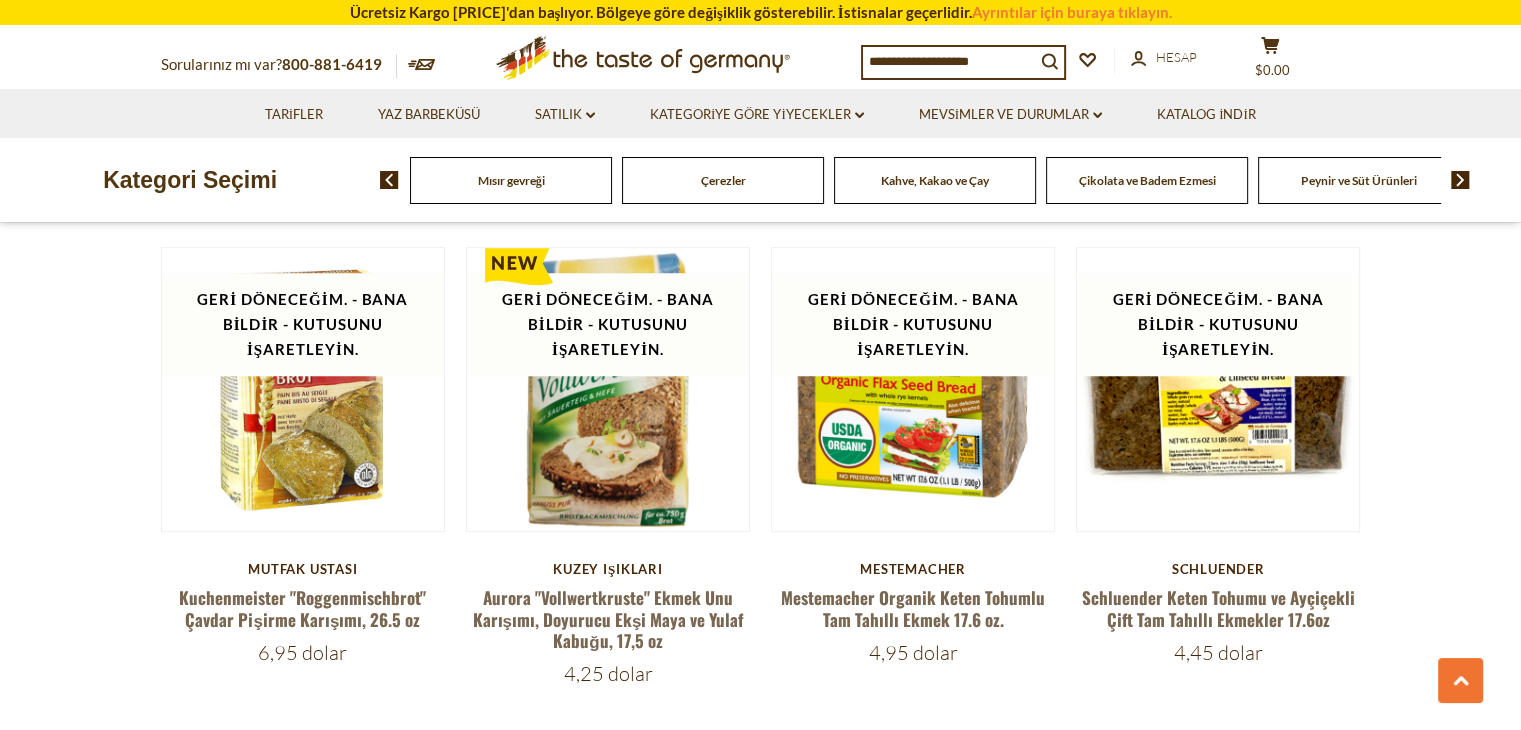 click at bounding box center [1460, 180] 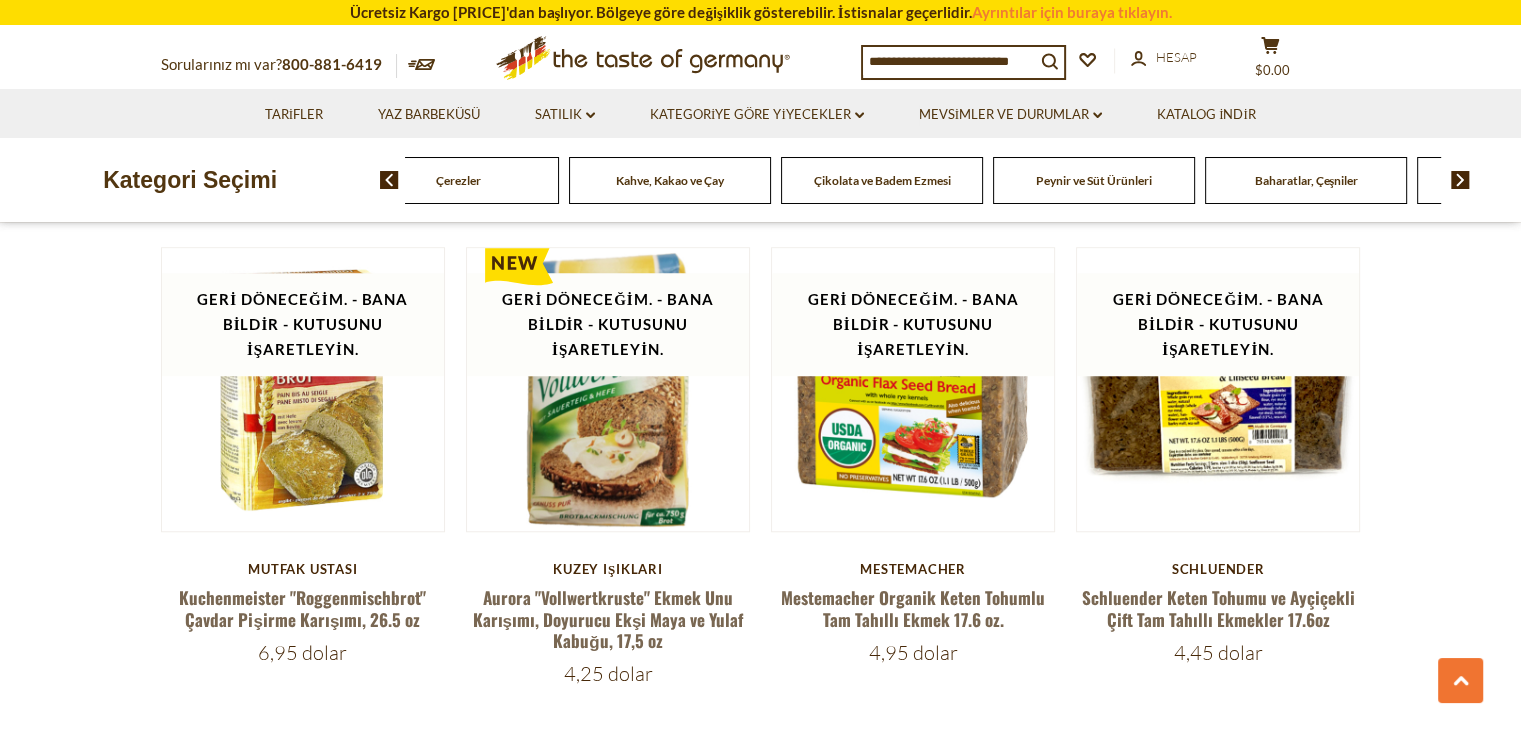 click at bounding box center (1460, 180) 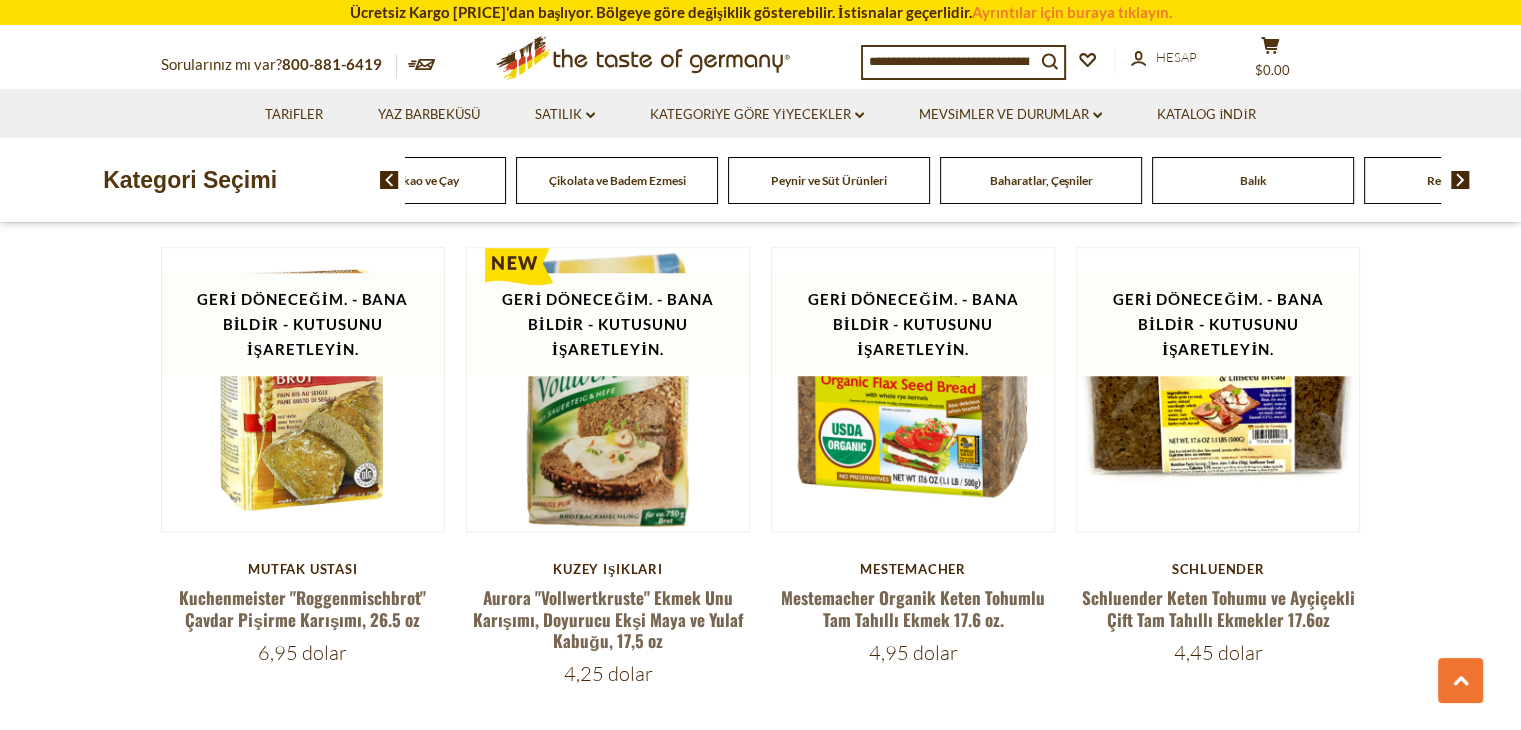 click at bounding box center [1460, 180] 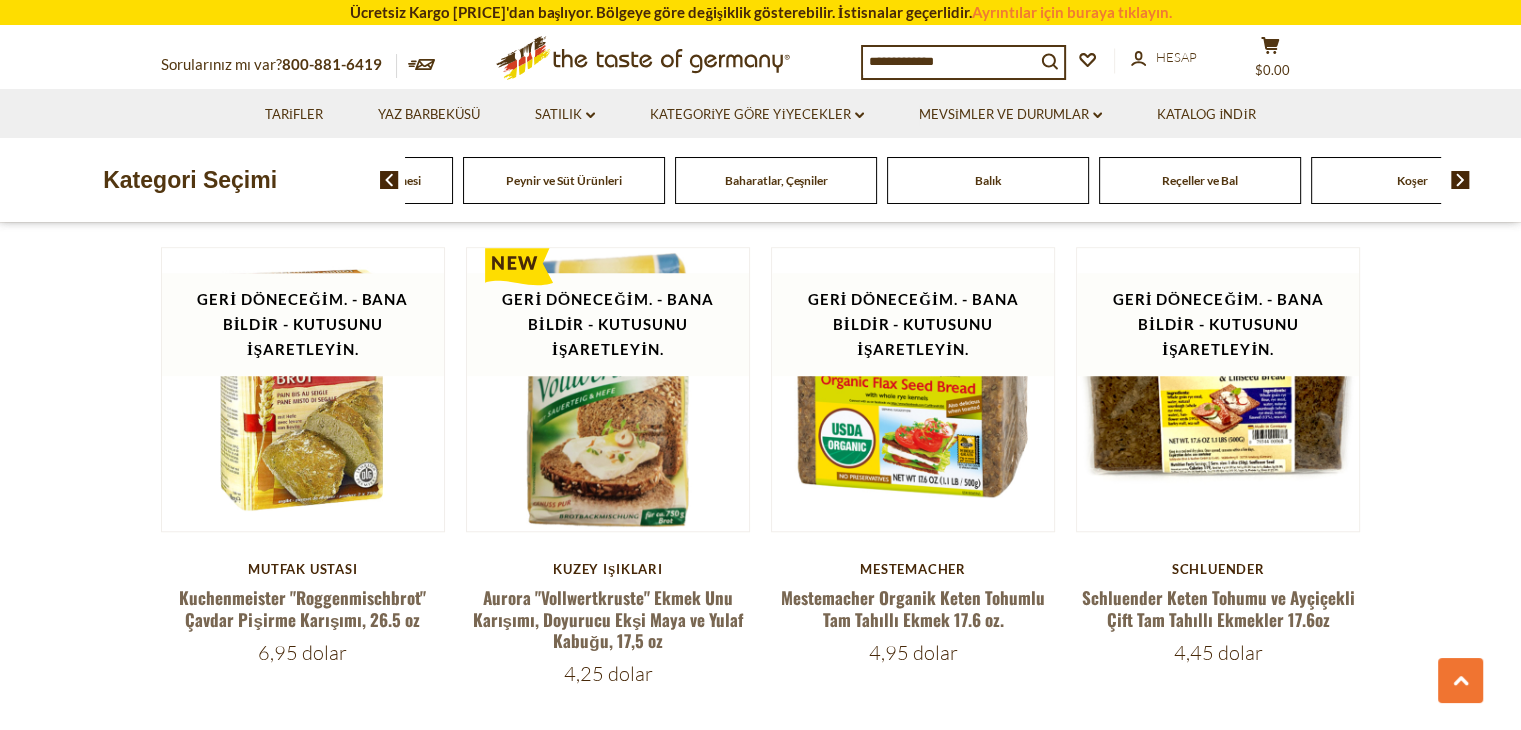 click at bounding box center (1460, 180) 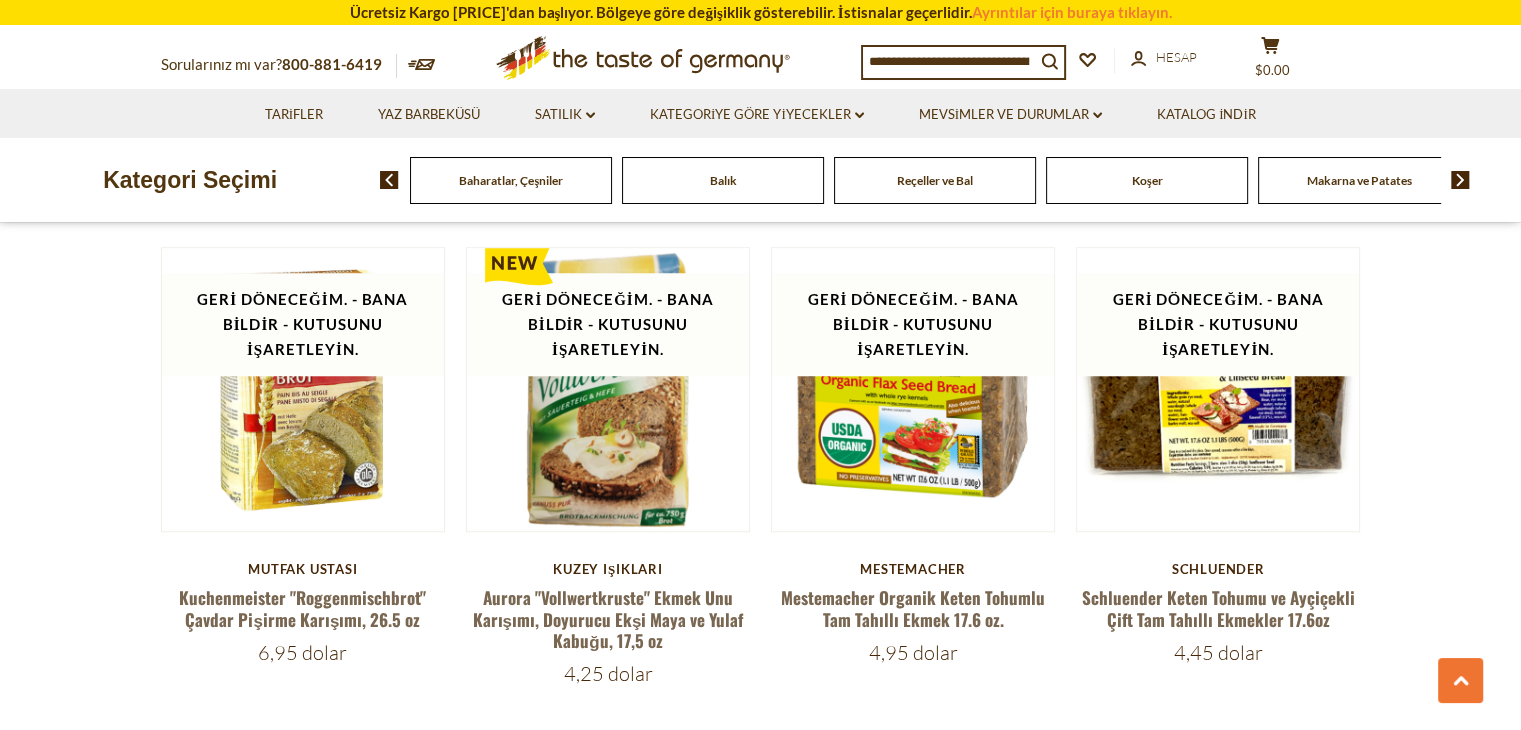 click at bounding box center [1460, 180] 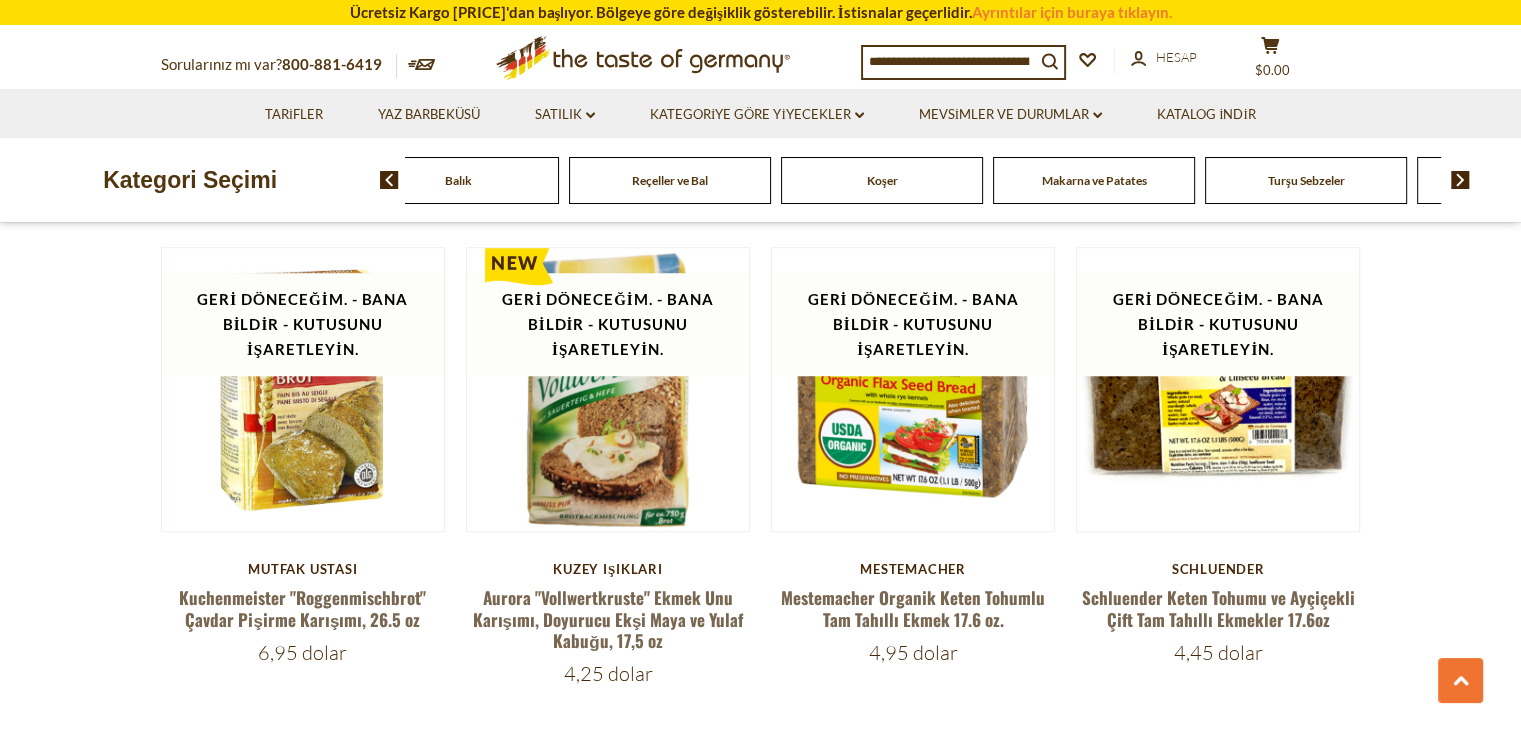 click at bounding box center (1460, 180) 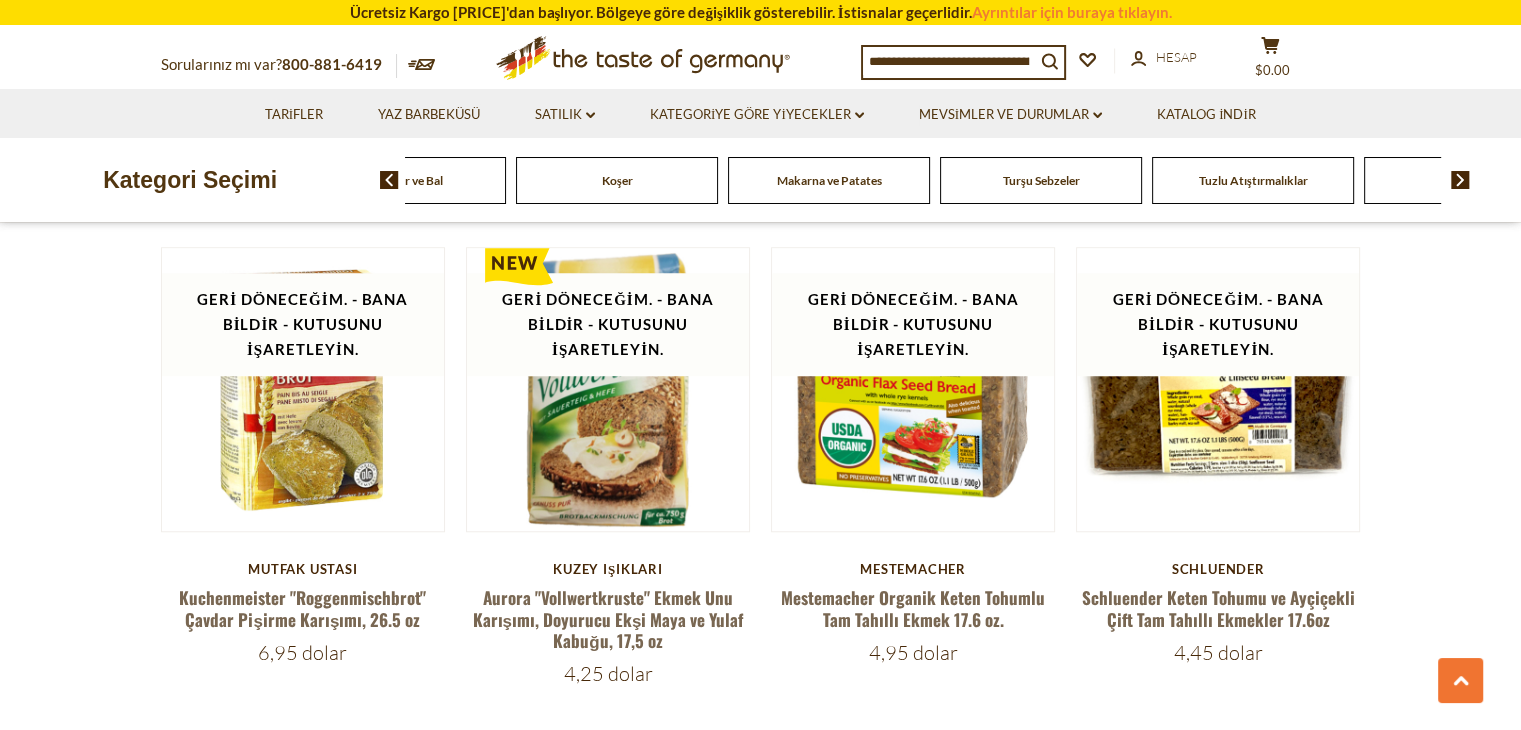 click at bounding box center [1460, 180] 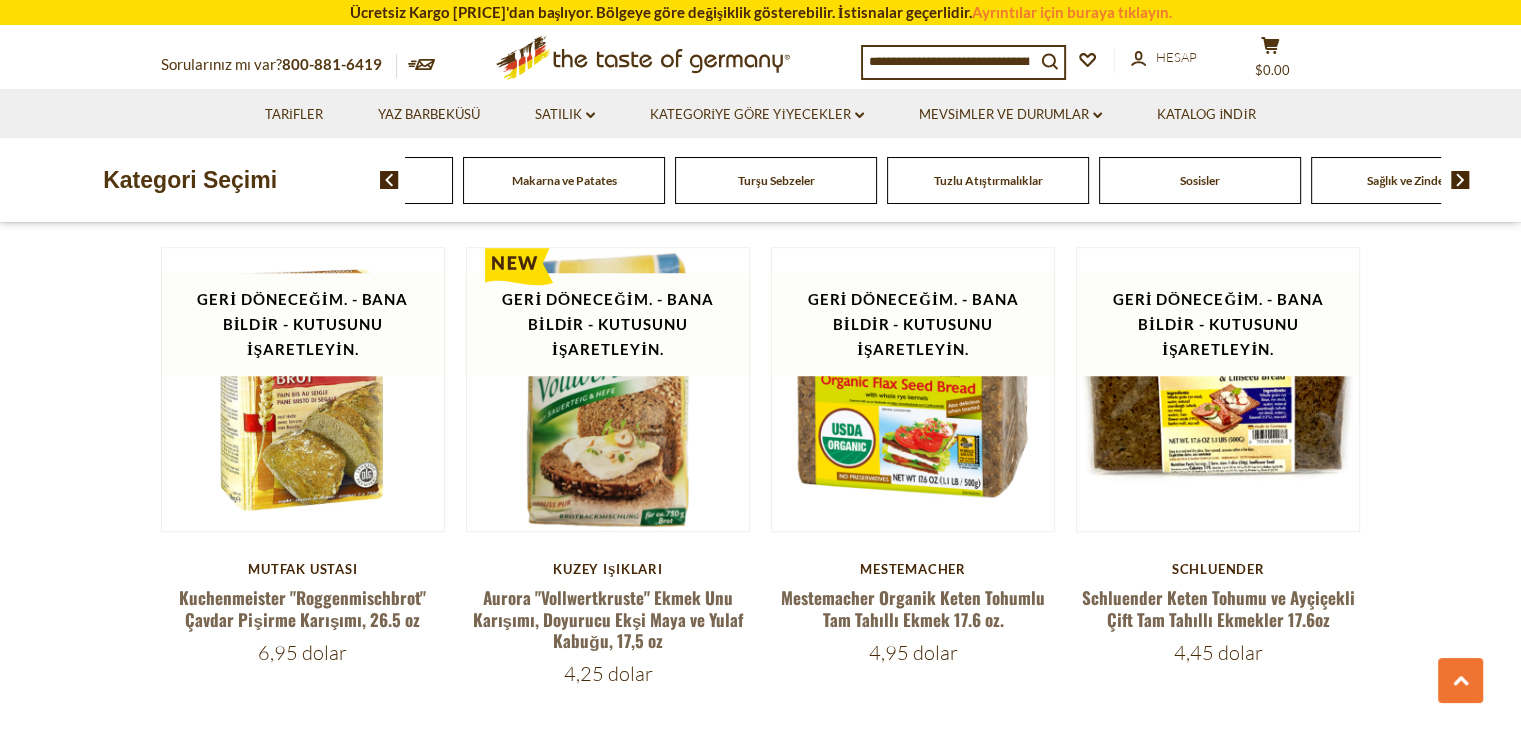 click at bounding box center (1460, 180) 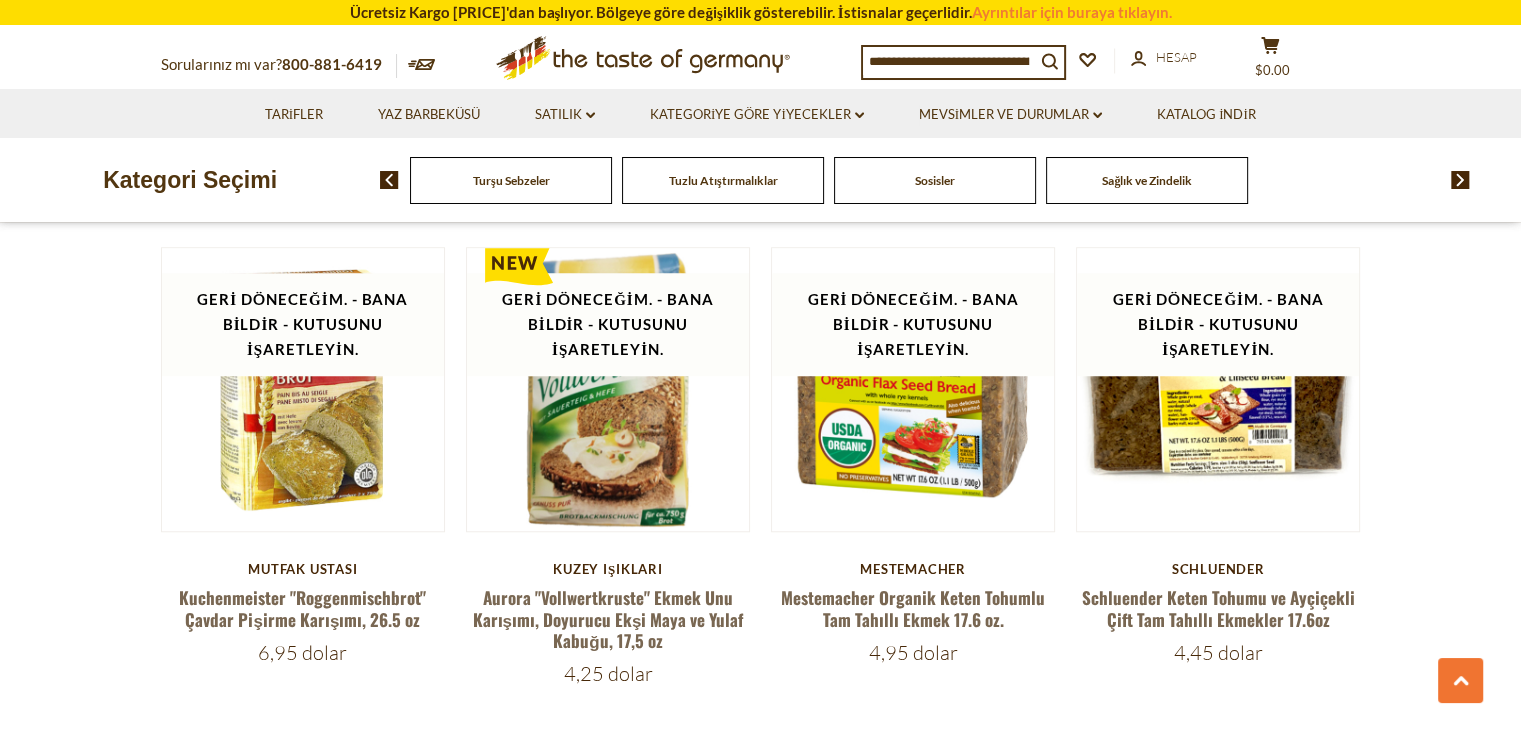 click at bounding box center (1460, 180) 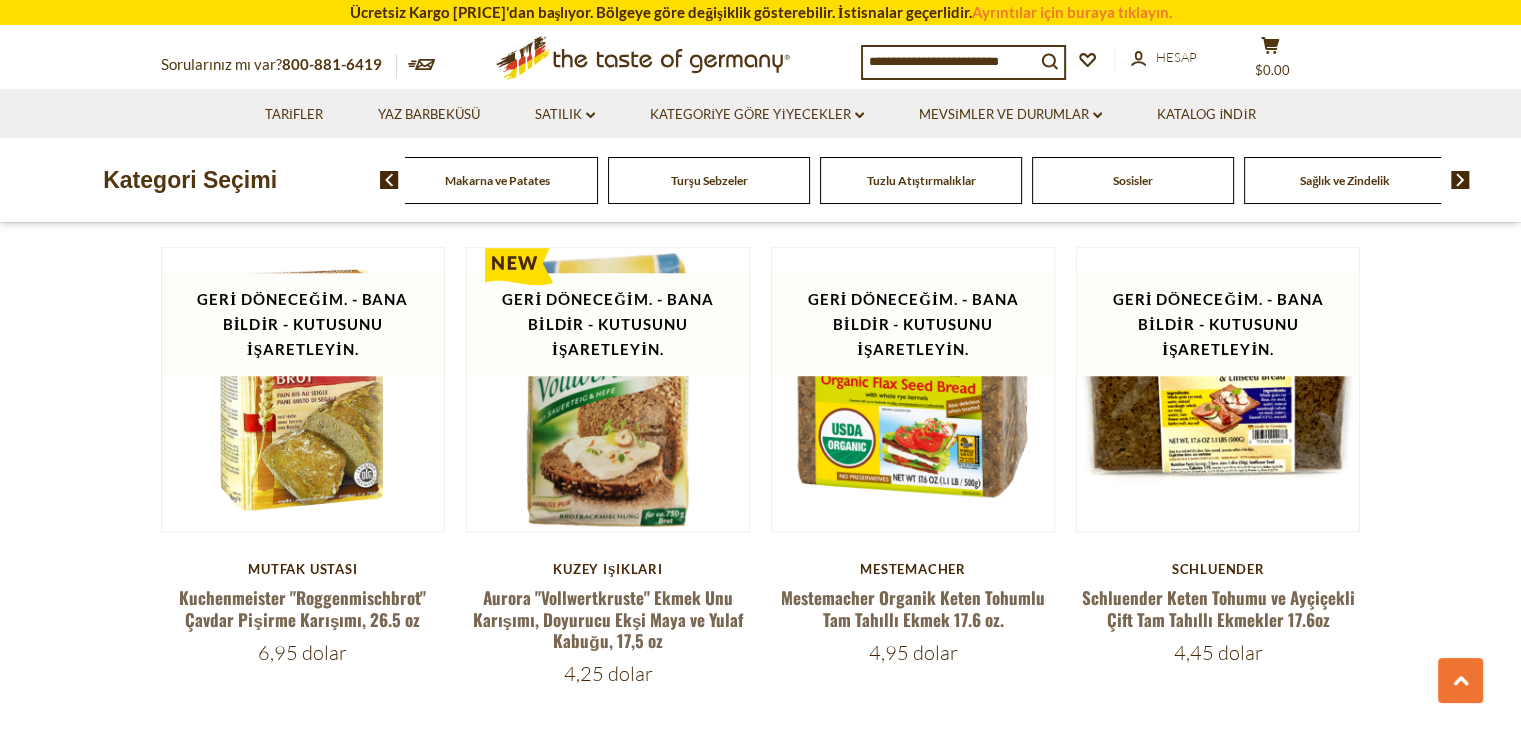 click on "Sağlık ve Zindelik" at bounding box center (-2471, 180) 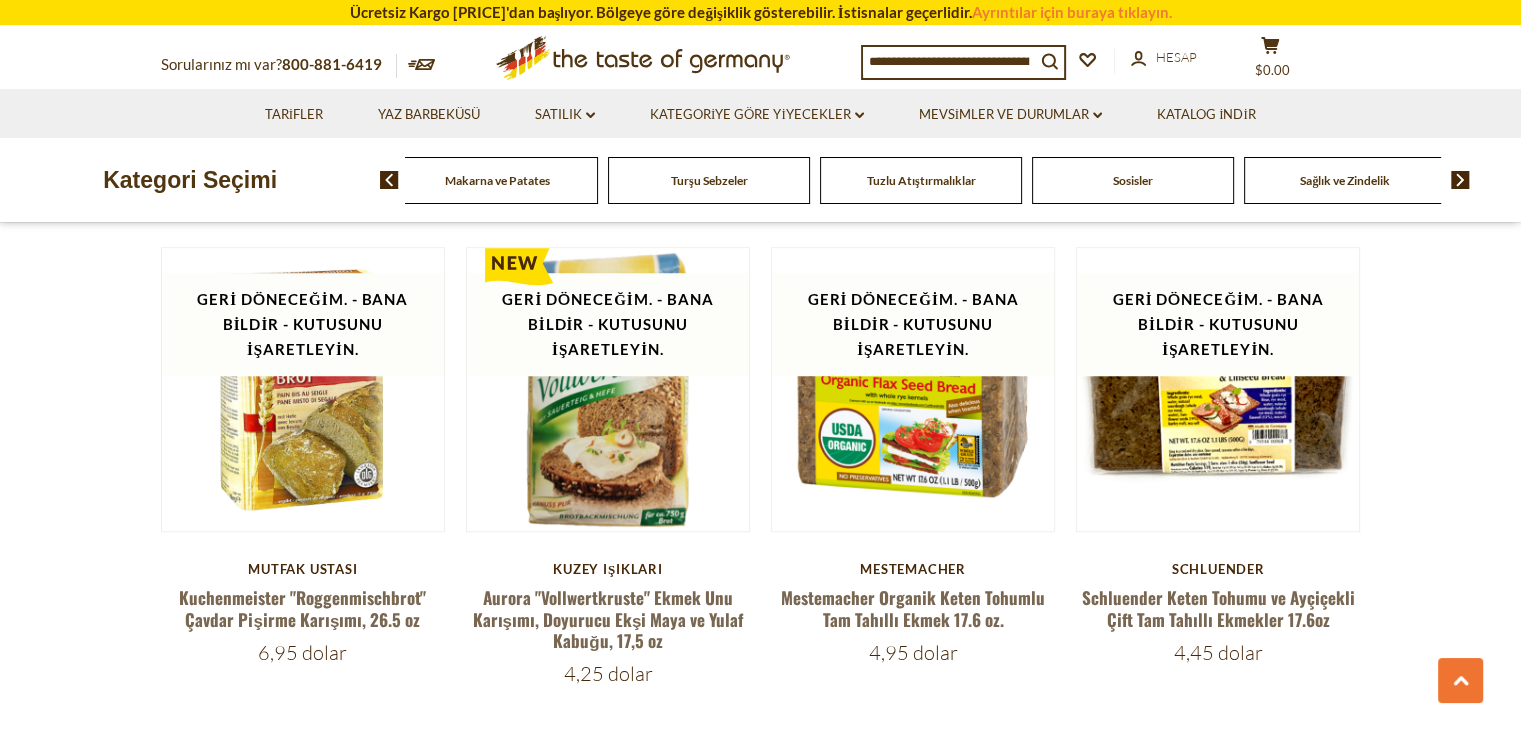 click on "Sağlık ve Zindelik" at bounding box center (-2471, 180) 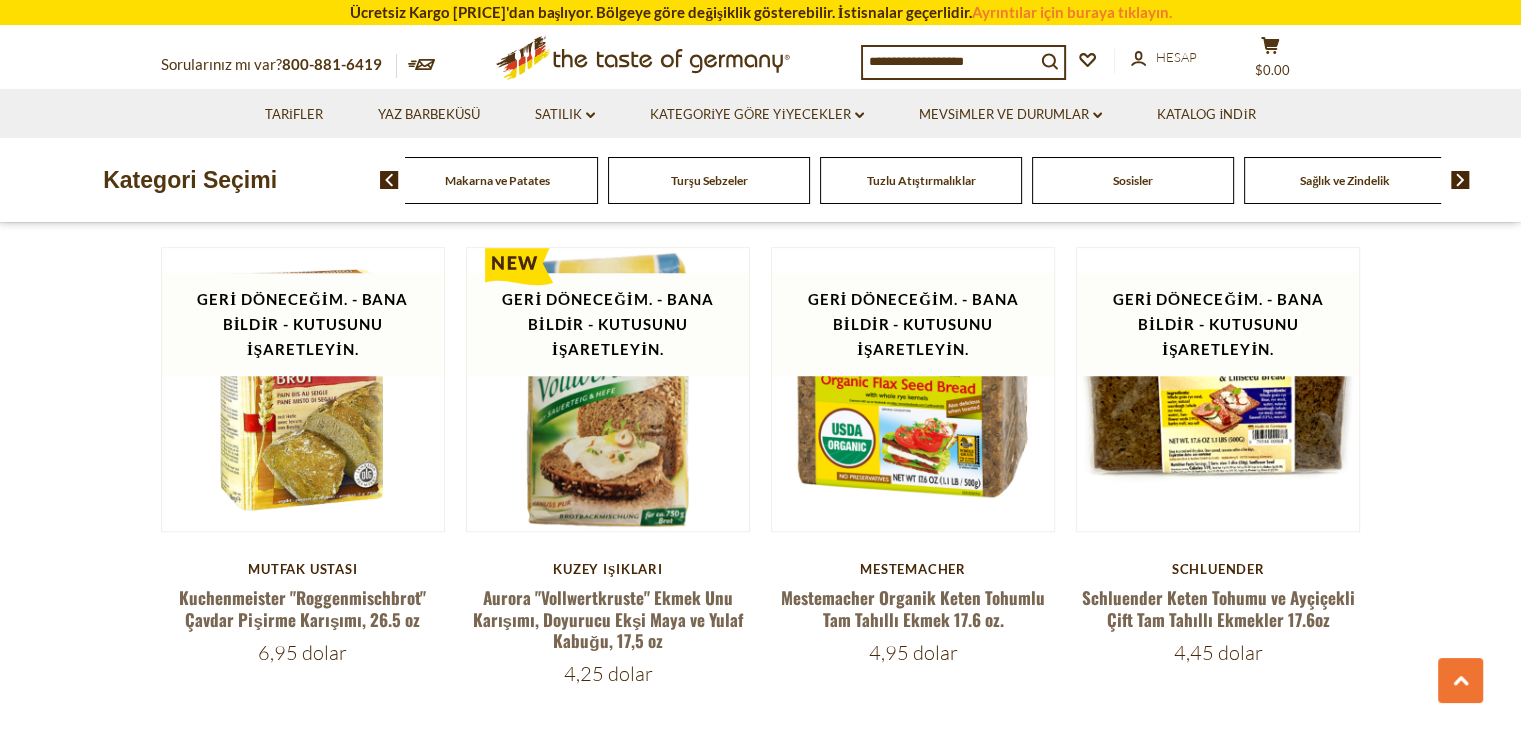 click on "Sağlık ve Zindelik" at bounding box center (-2471, 180) 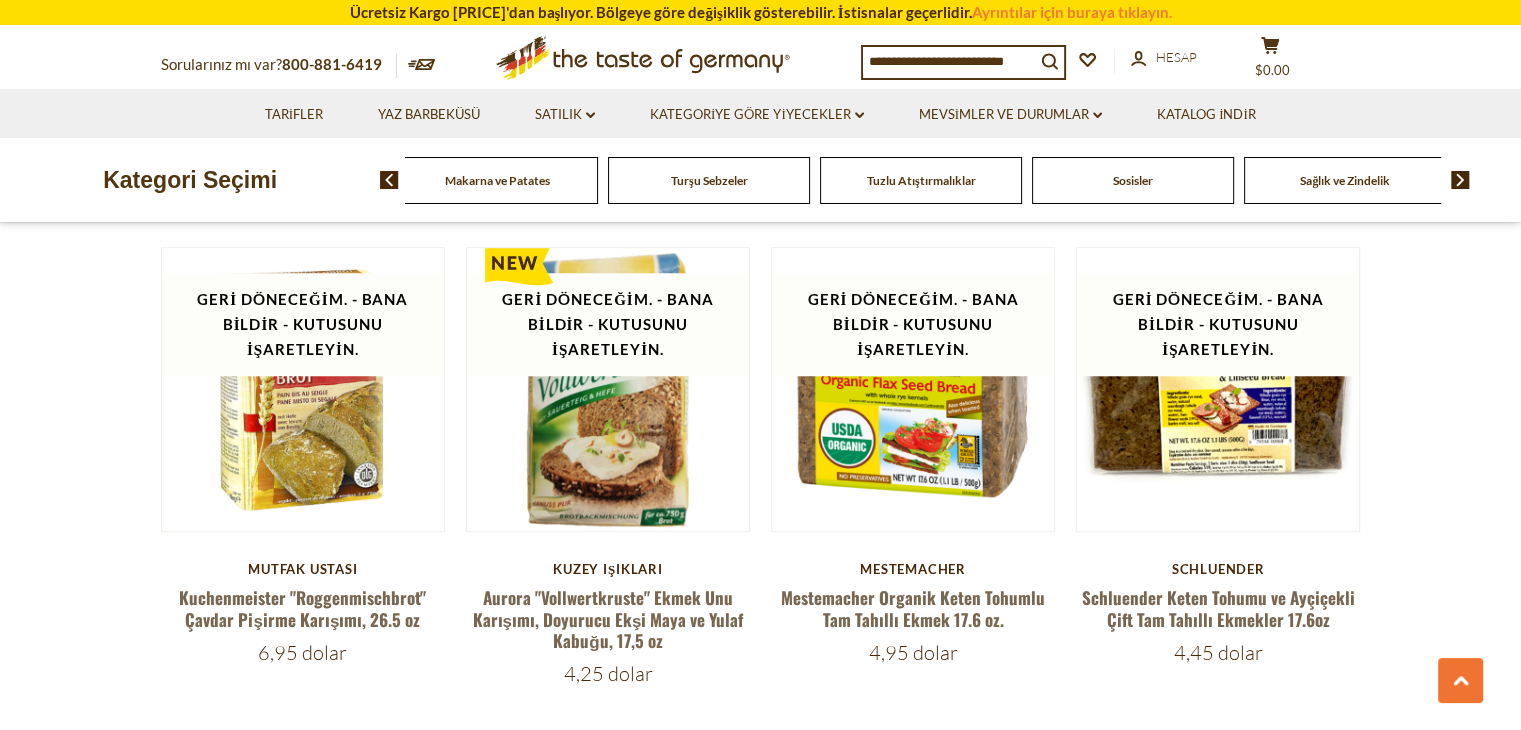 click on "Sağlık ve Zindelik" at bounding box center [-2471, 180] 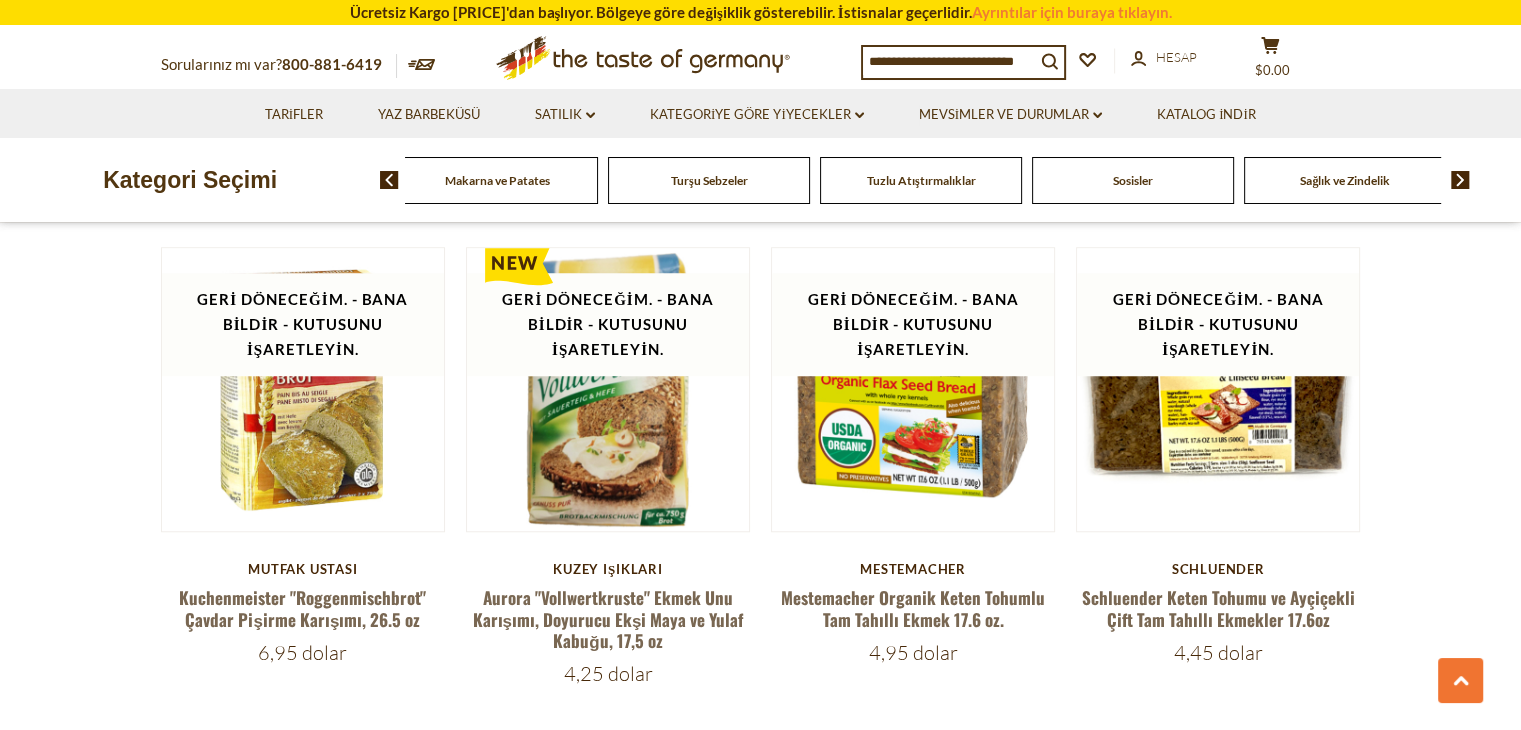 click on "Sağlık ve Zindelik" at bounding box center (-2471, 180) 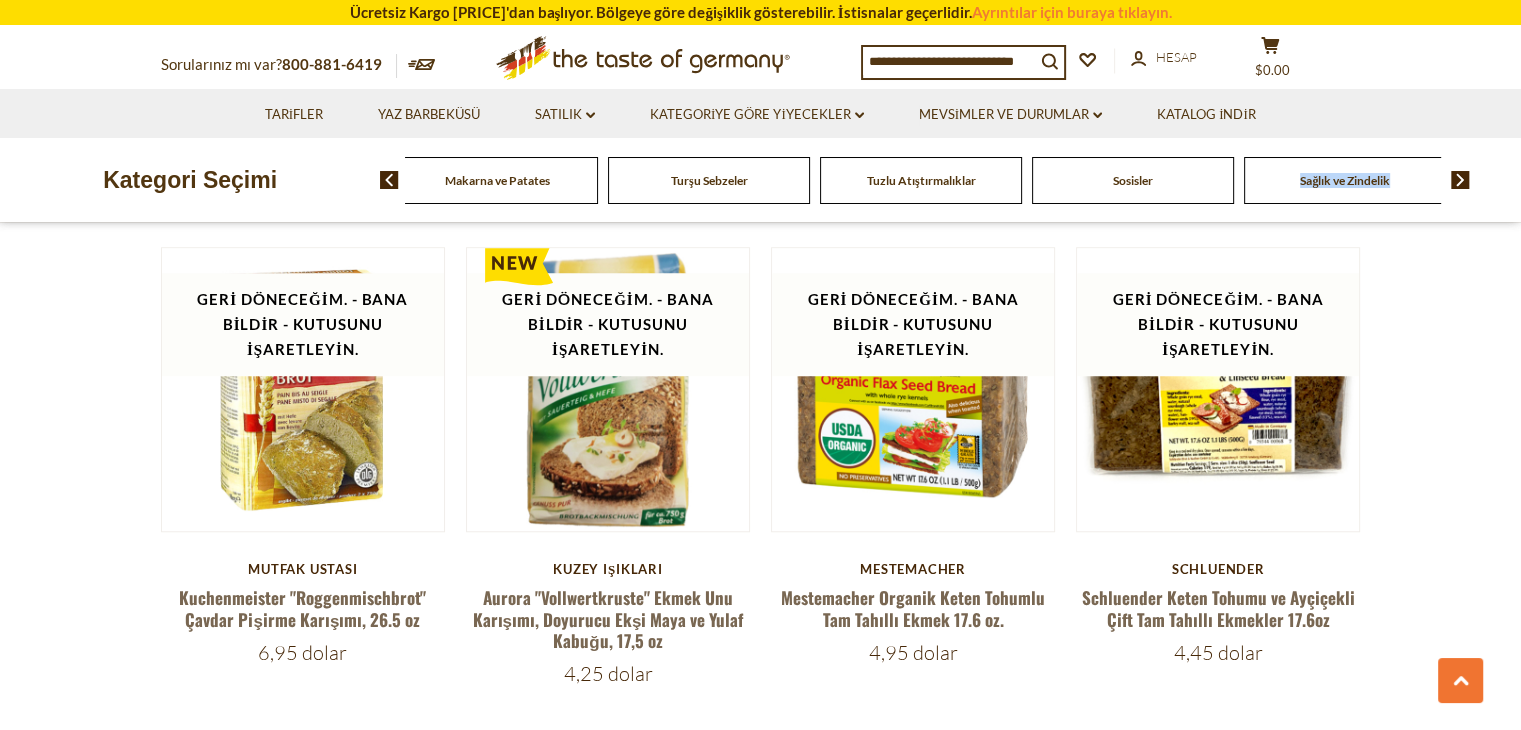 click on "Sağlık ve Zindelik" at bounding box center (-2471, 180) 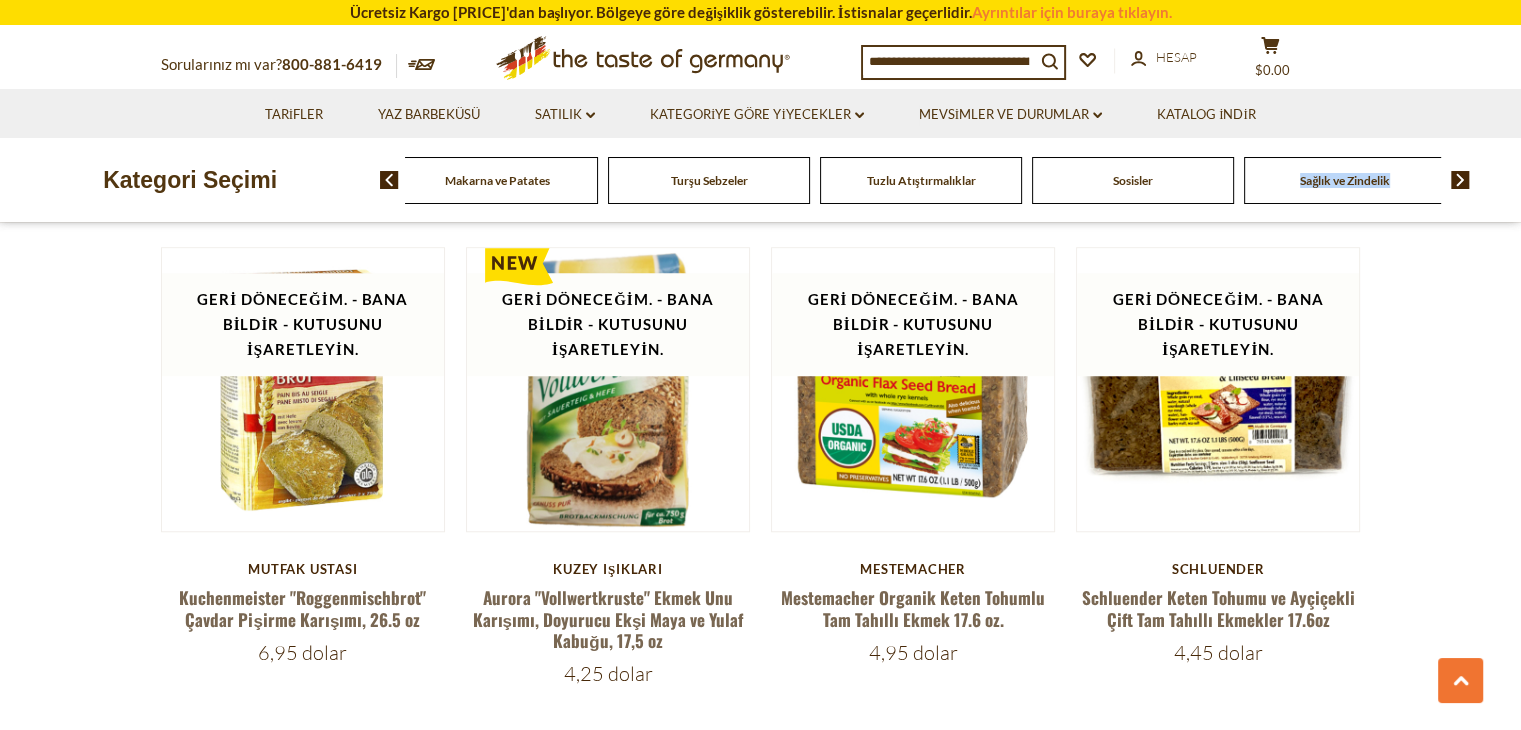 click on "Tuzlu Atıştırmalıklar" at bounding box center (921, 180) 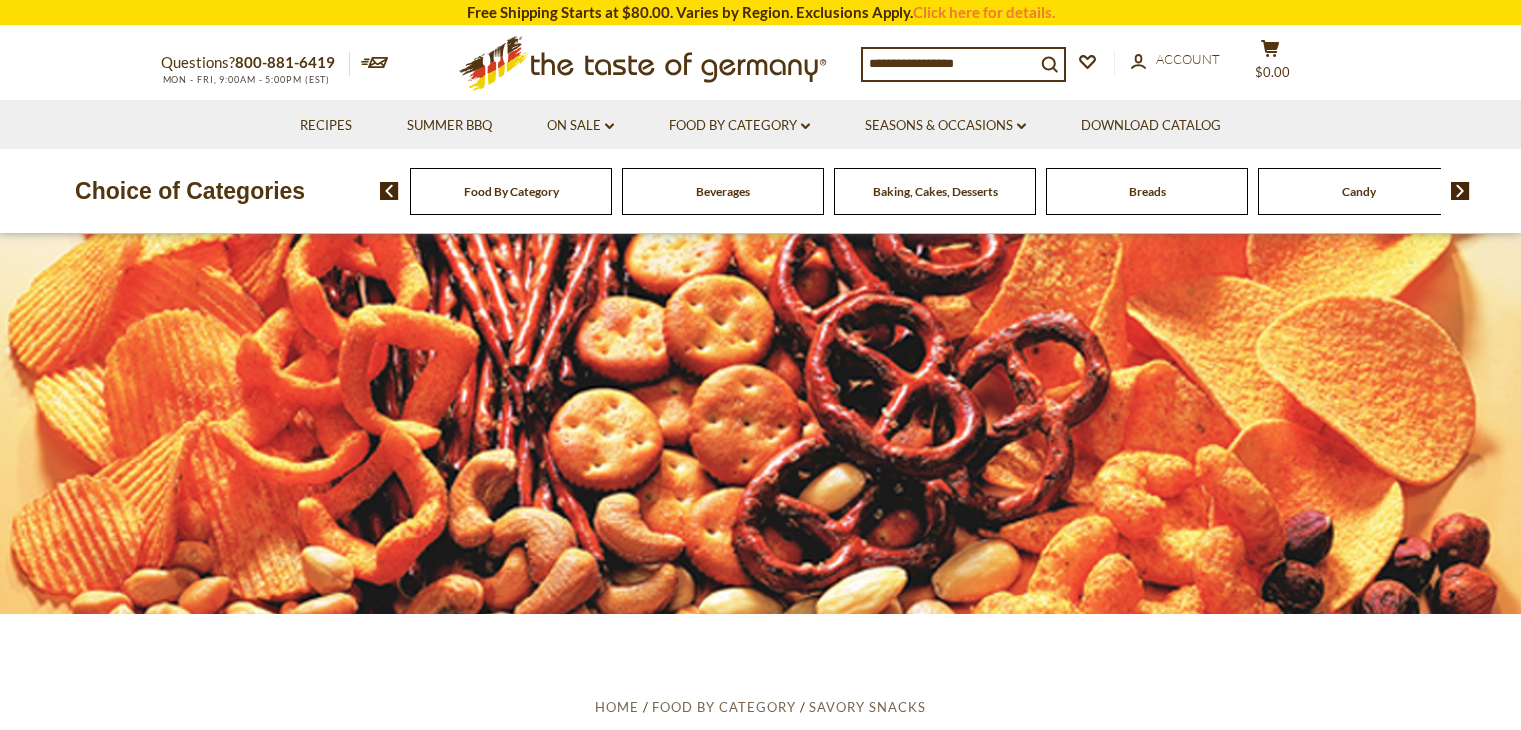 scroll, scrollTop: 0, scrollLeft: 0, axis: both 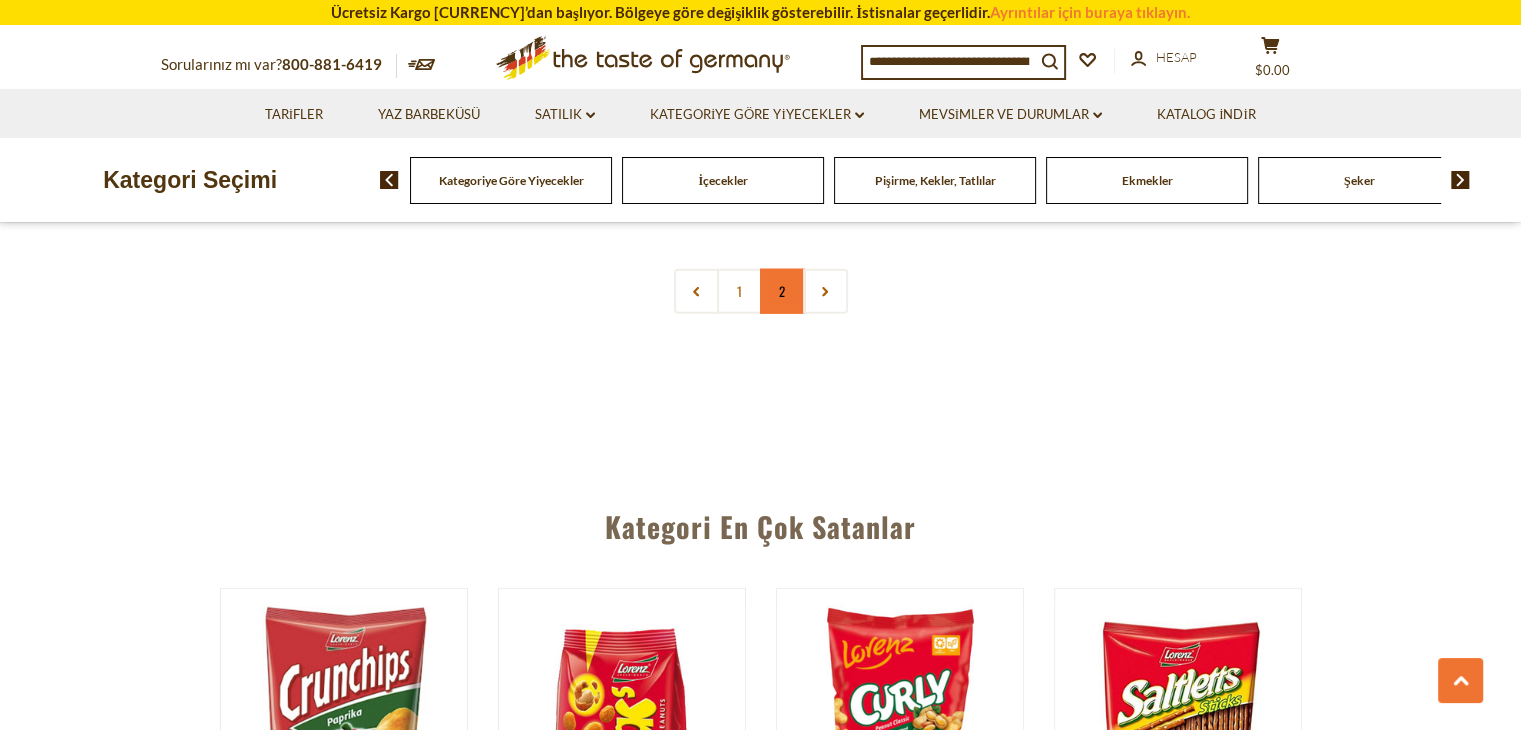 click on "2" at bounding box center (782, 291) 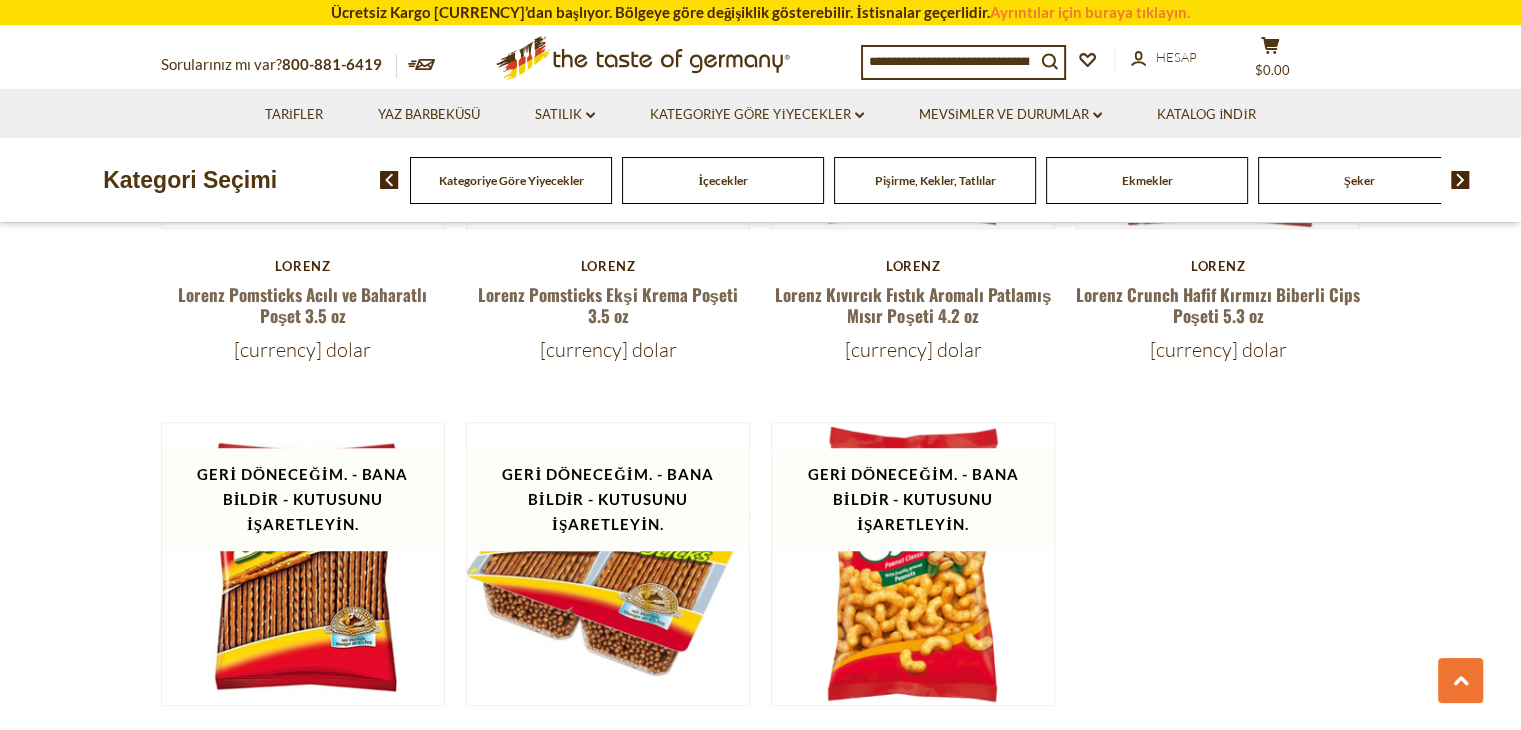 scroll, scrollTop: 1244, scrollLeft: 0, axis: vertical 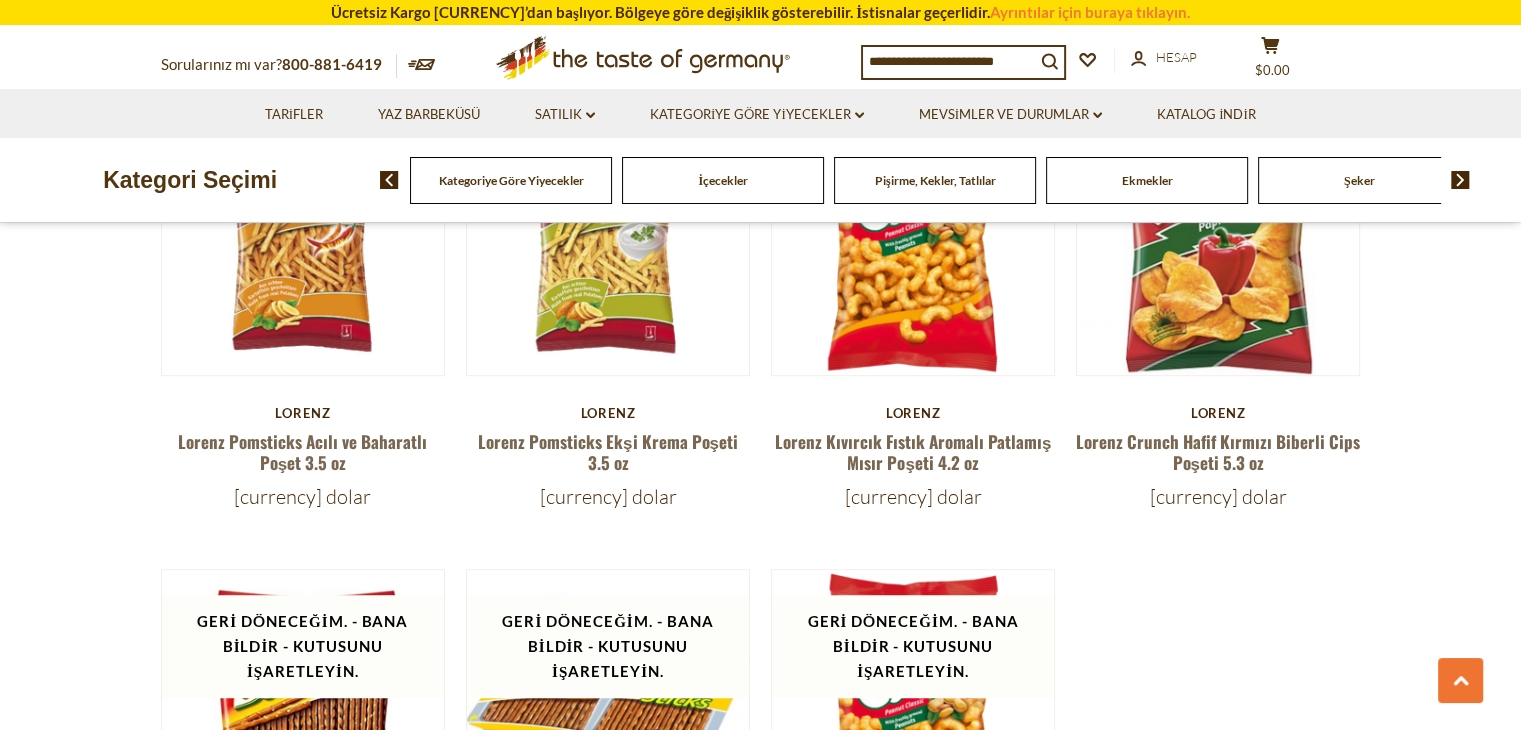 click on "Pişirme, Kekler, Tatlılar" at bounding box center [935, 180] 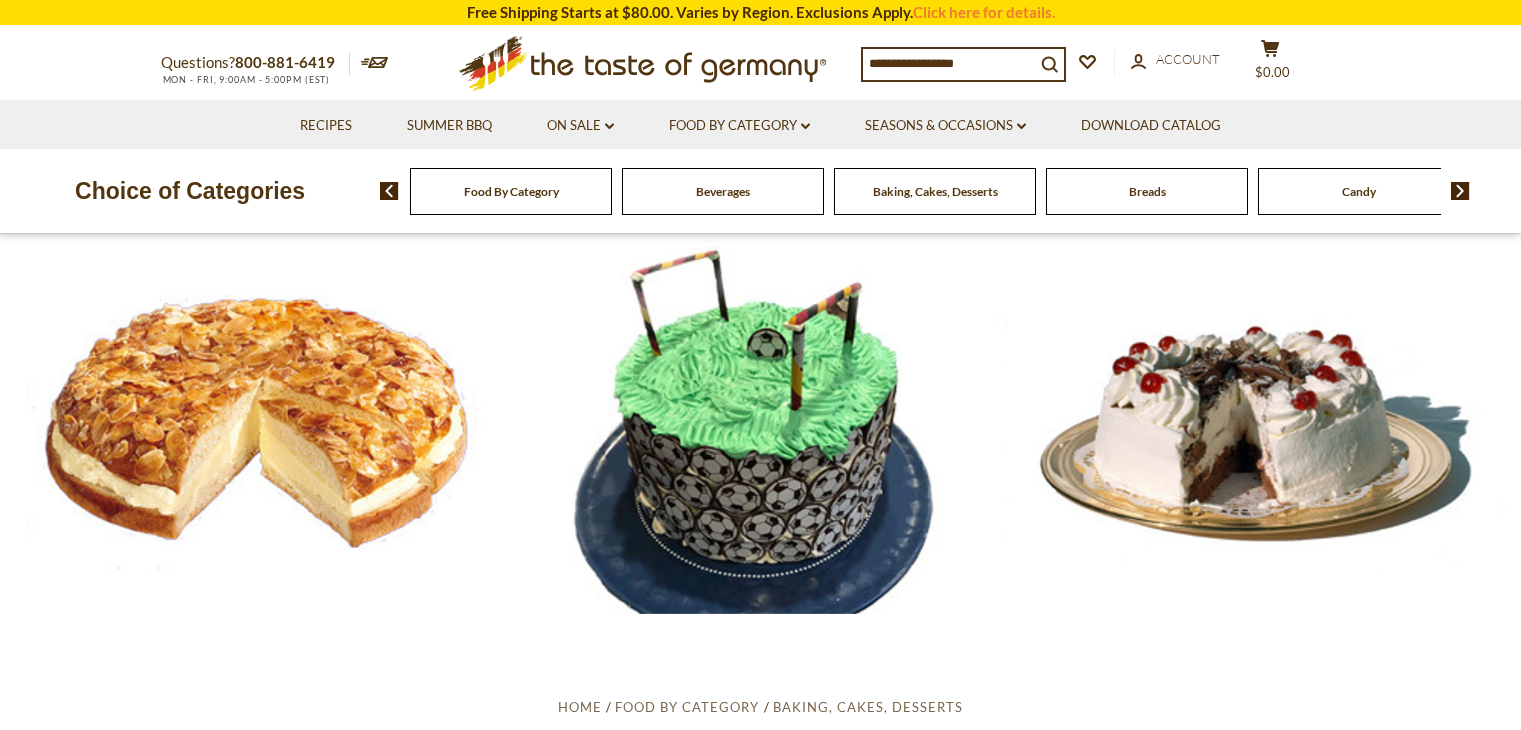 scroll, scrollTop: 0, scrollLeft: 0, axis: both 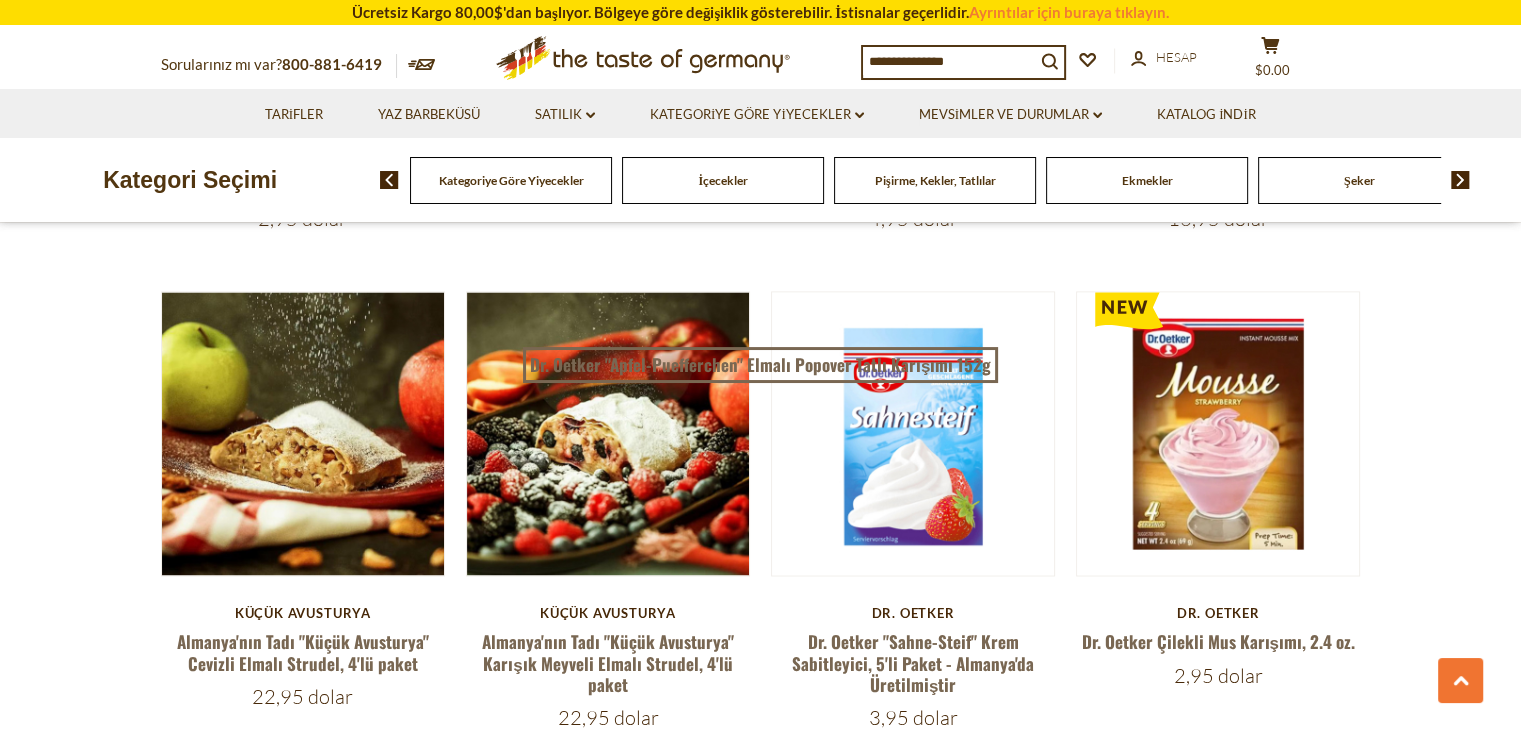 drag, startPoint x: 1517, startPoint y: 204, endPoint x: 26, endPoint y: 510, distance: 1522.0765 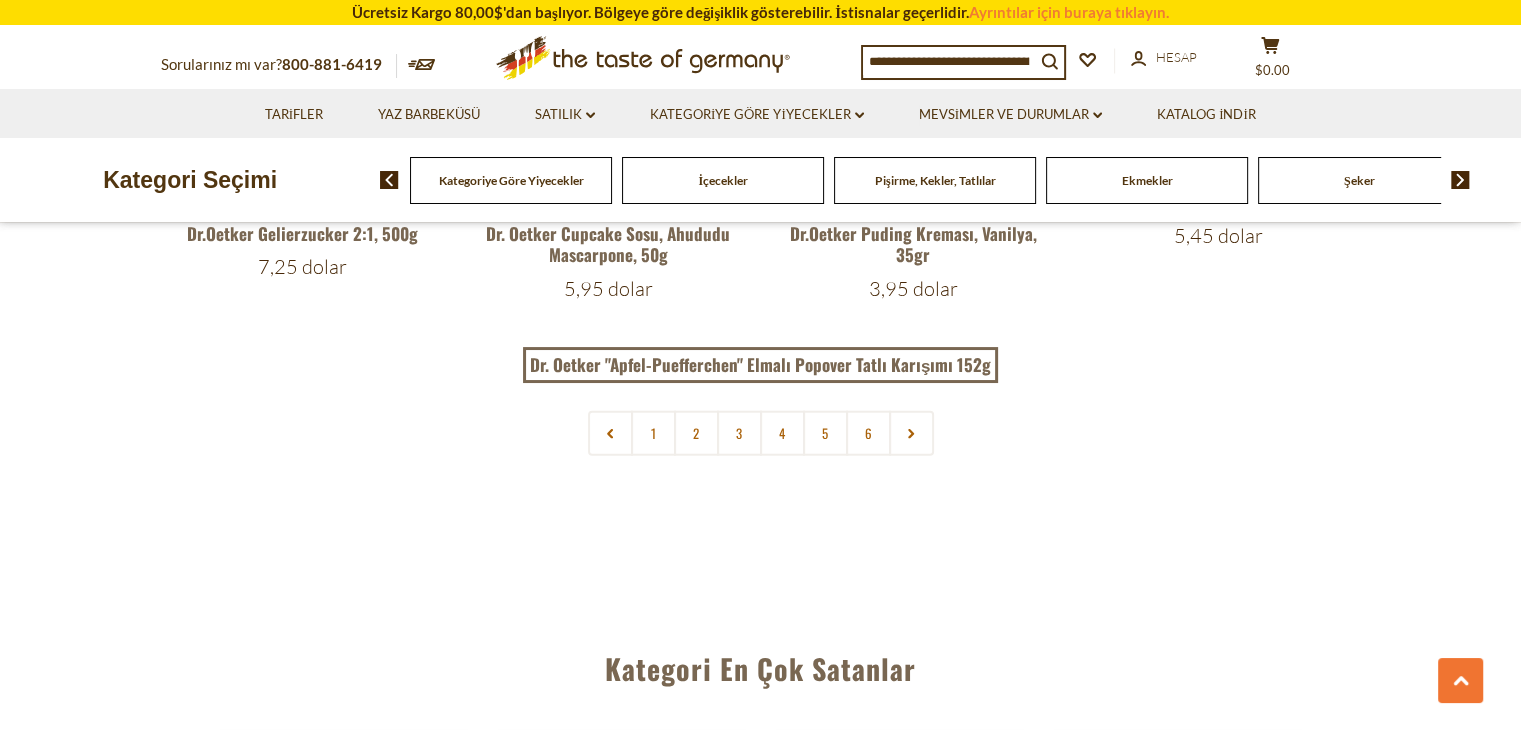 scroll, scrollTop: 4900, scrollLeft: 0, axis: vertical 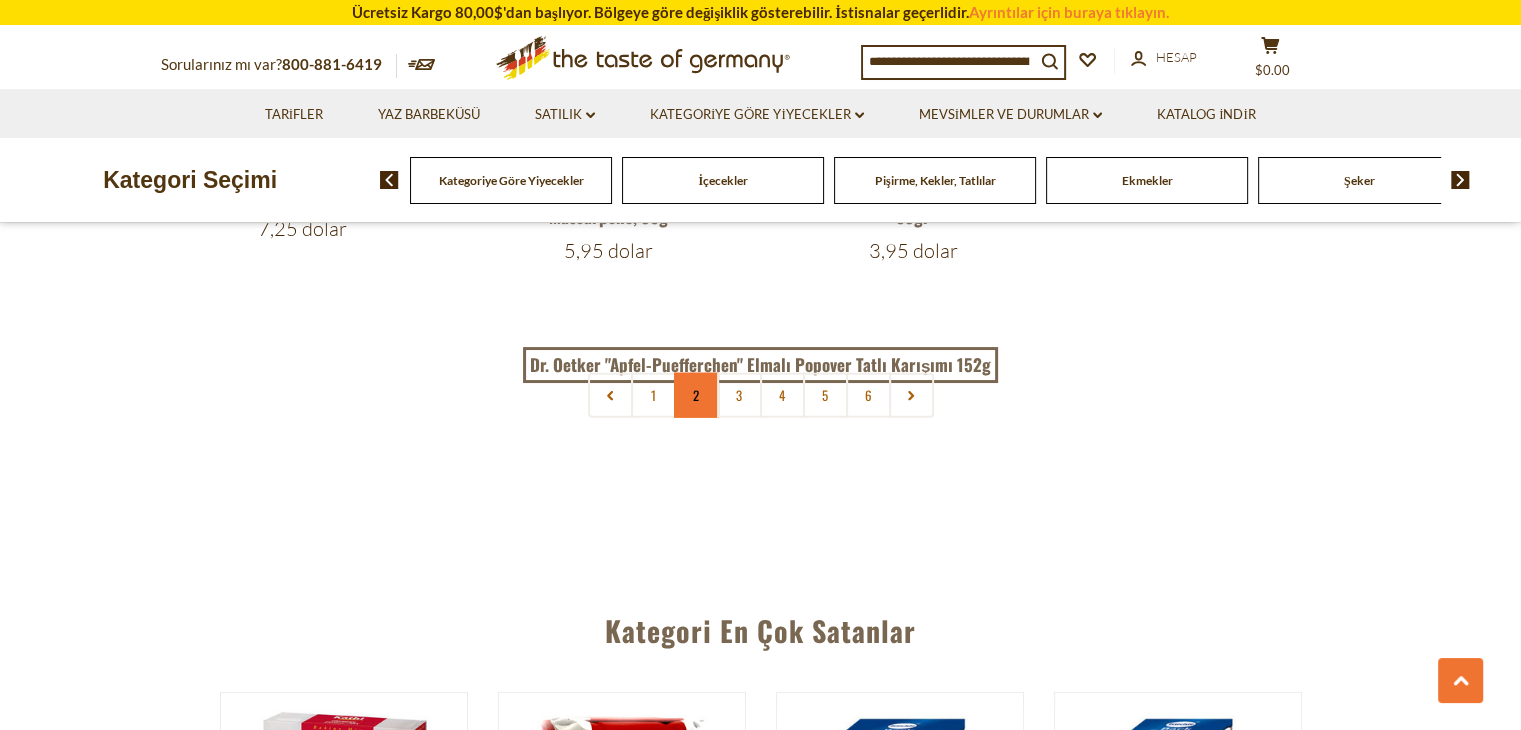 click on "2" at bounding box center (696, 395) 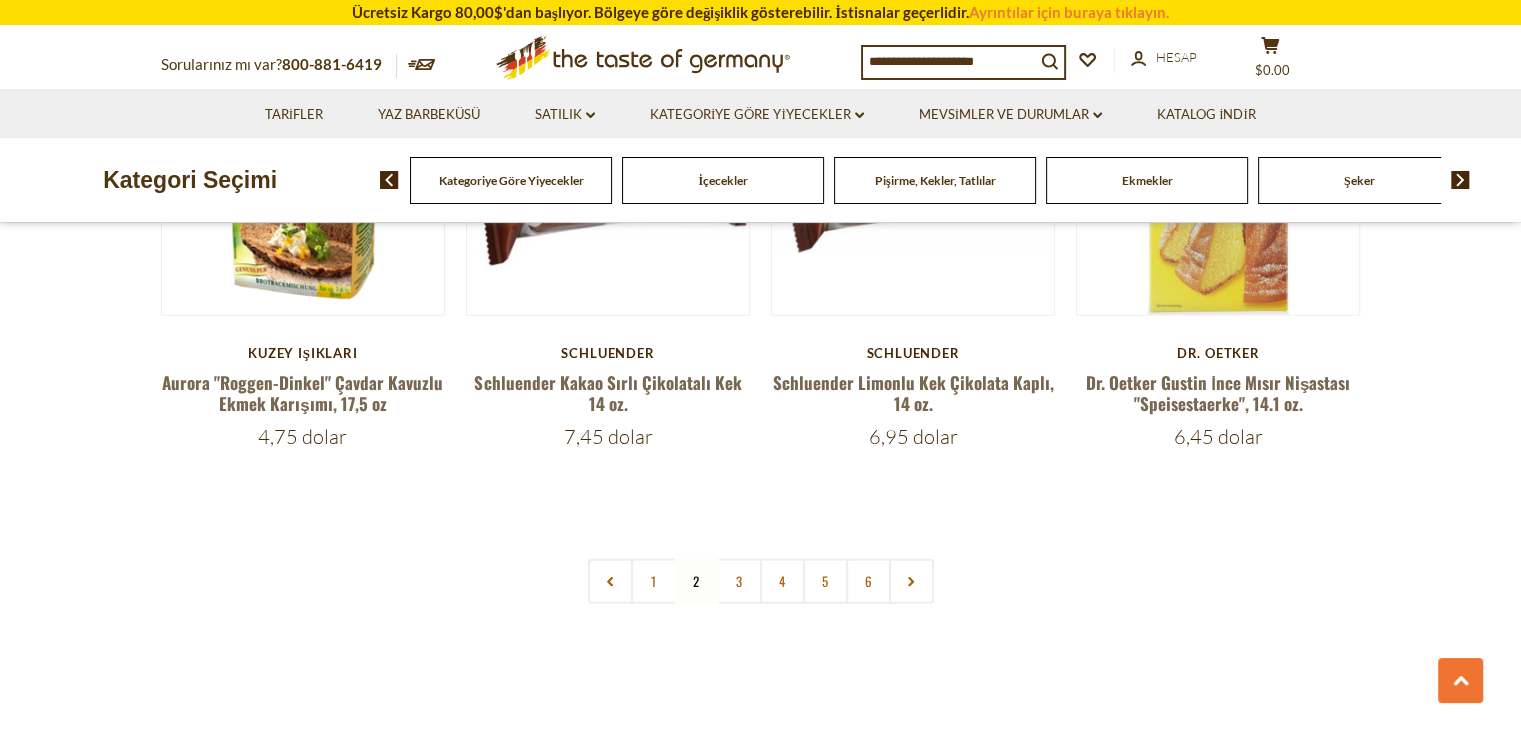 scroll, scrollTop: 4744, scrollLeft: 0, axis: vertical 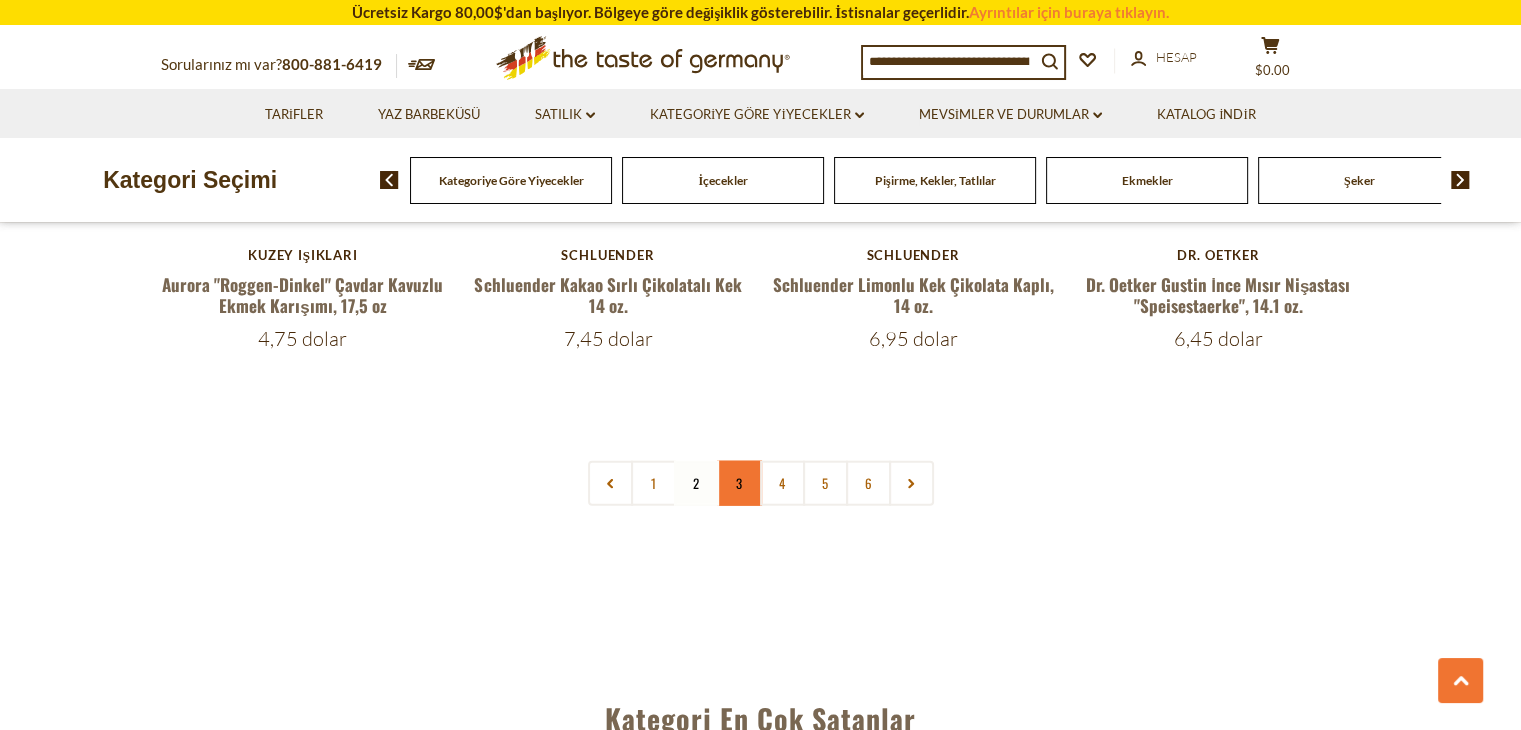 click on "3" at bounding box center (739, 483) 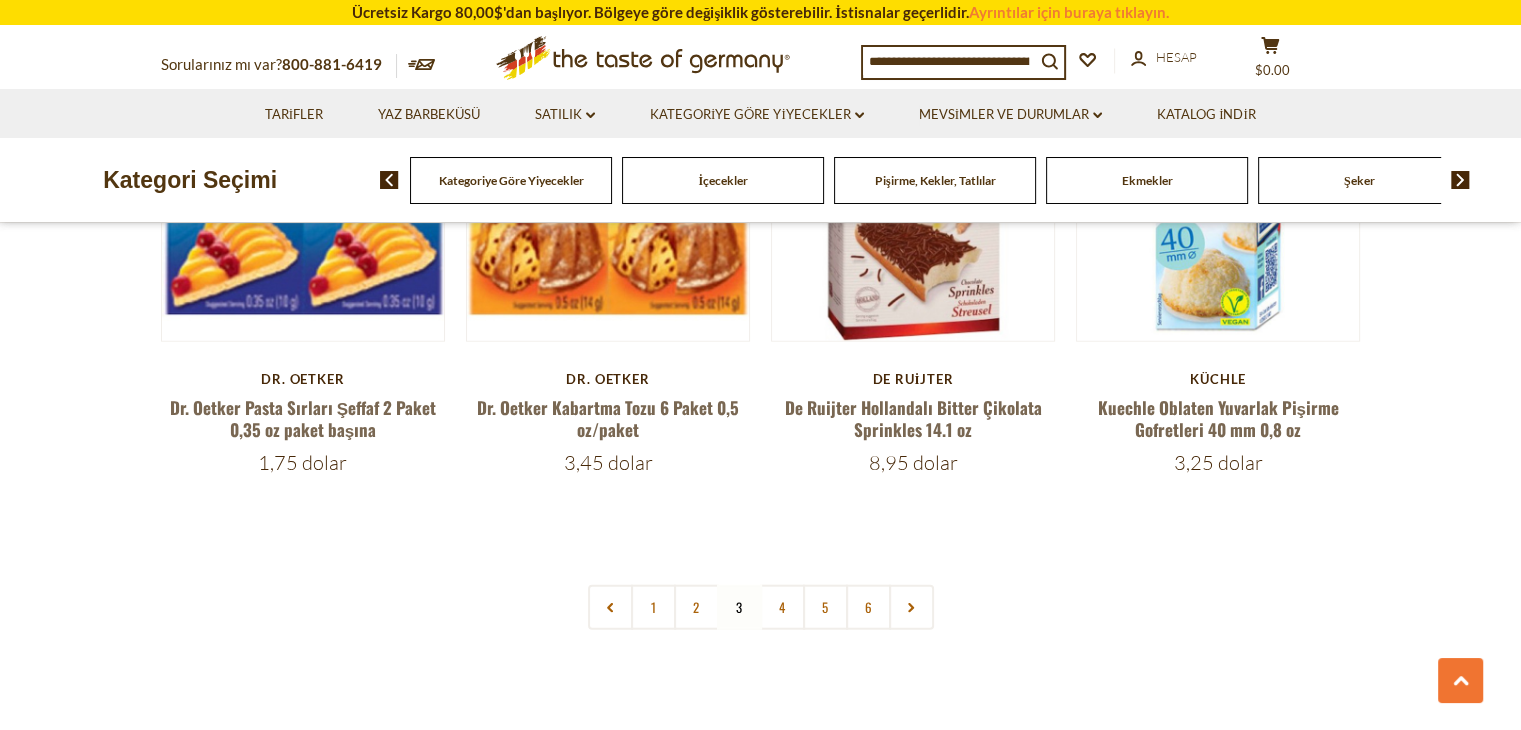 scroll, scrollTop: 4600, scrollLeft: 0, axis: vertical 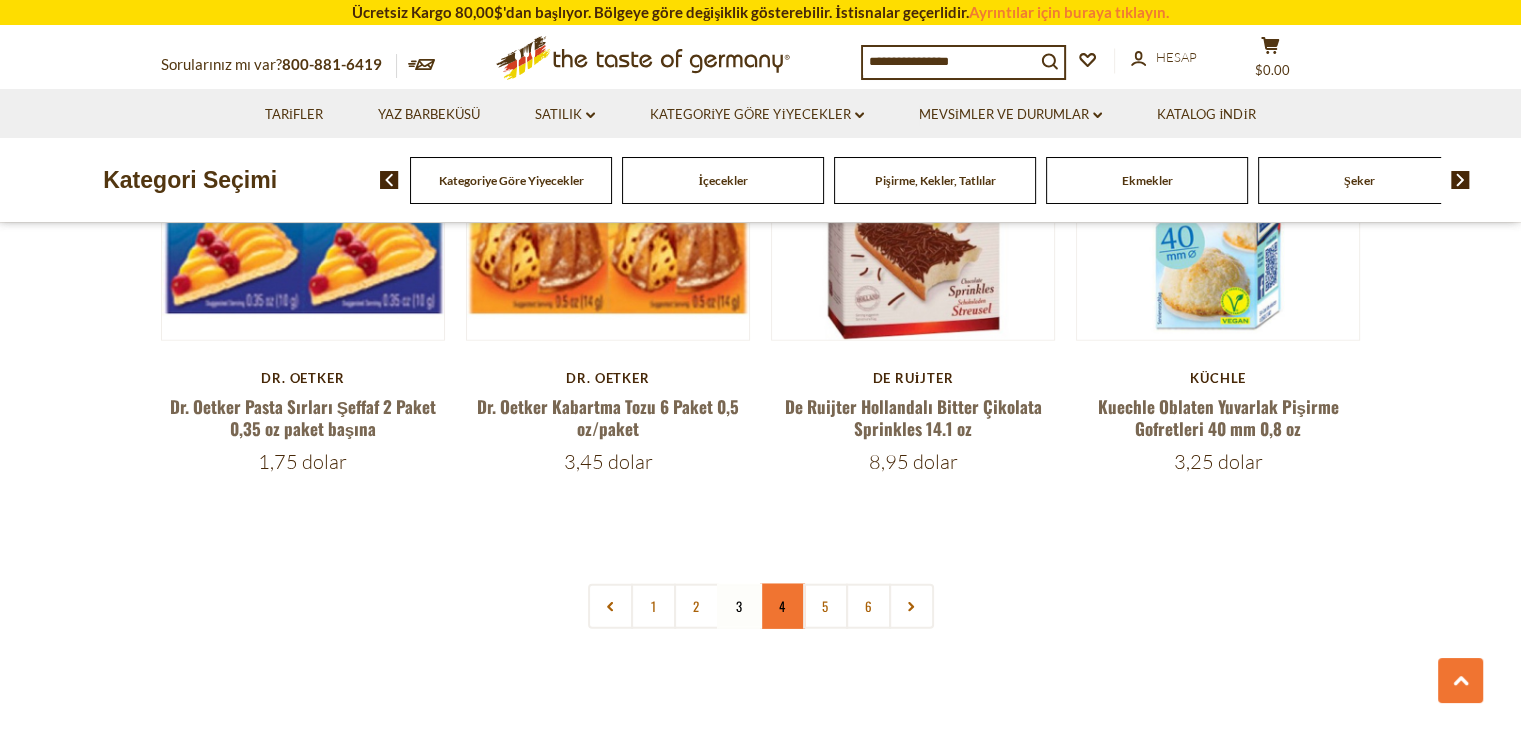 click on "4" at bounding box center (782, 606) 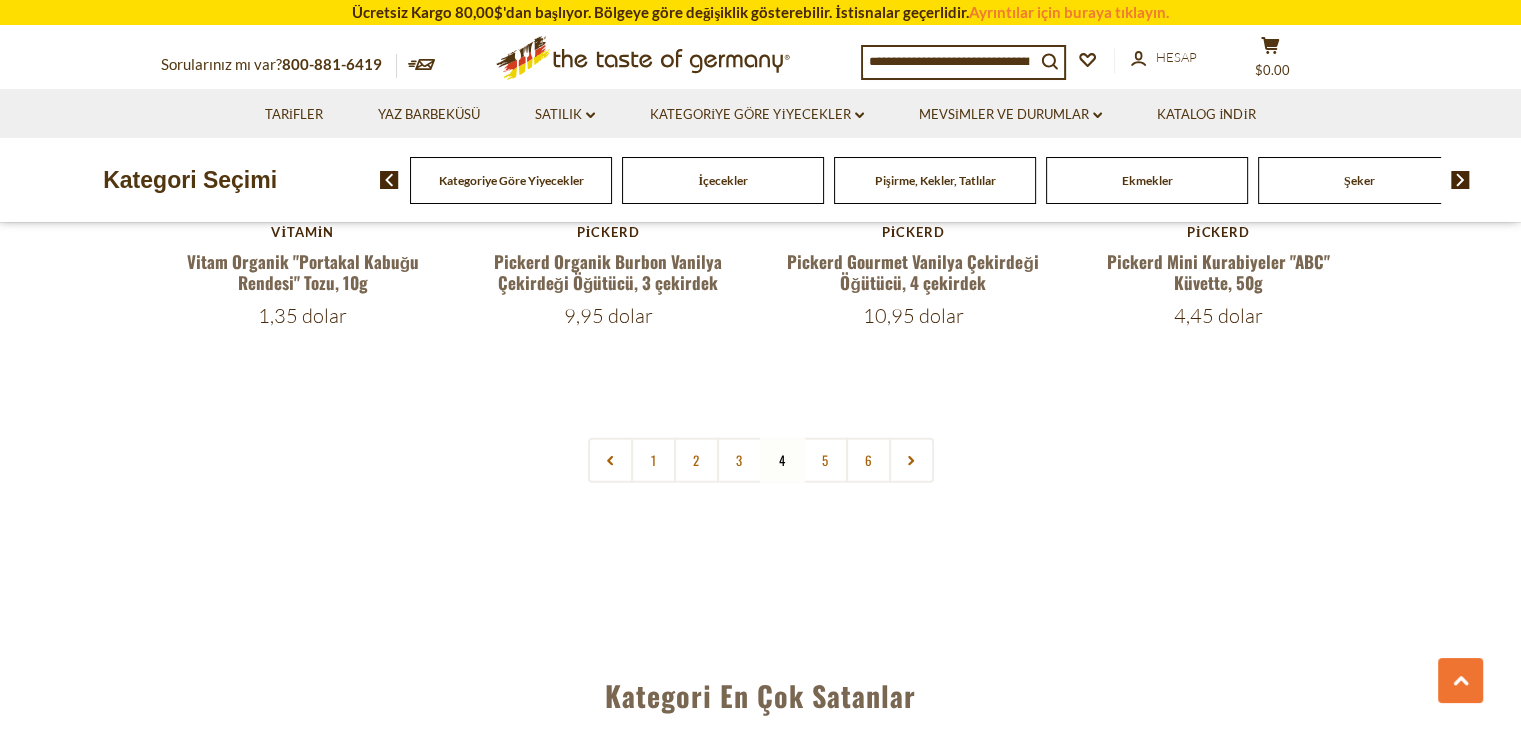 scroll, scrollTop: 4944, scrollLeft: 0, axis: vertical 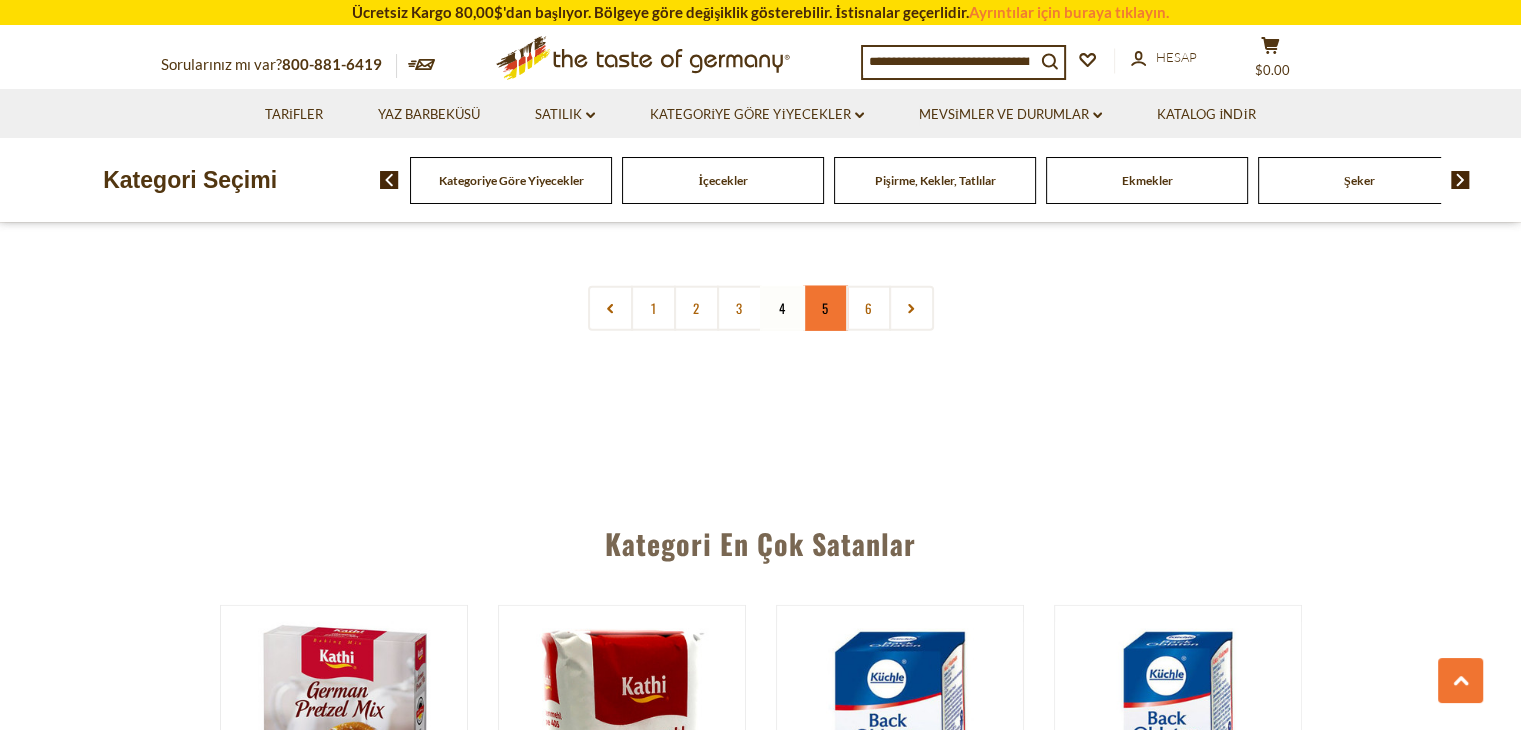 click on "5" at bounding box center (825, 308) 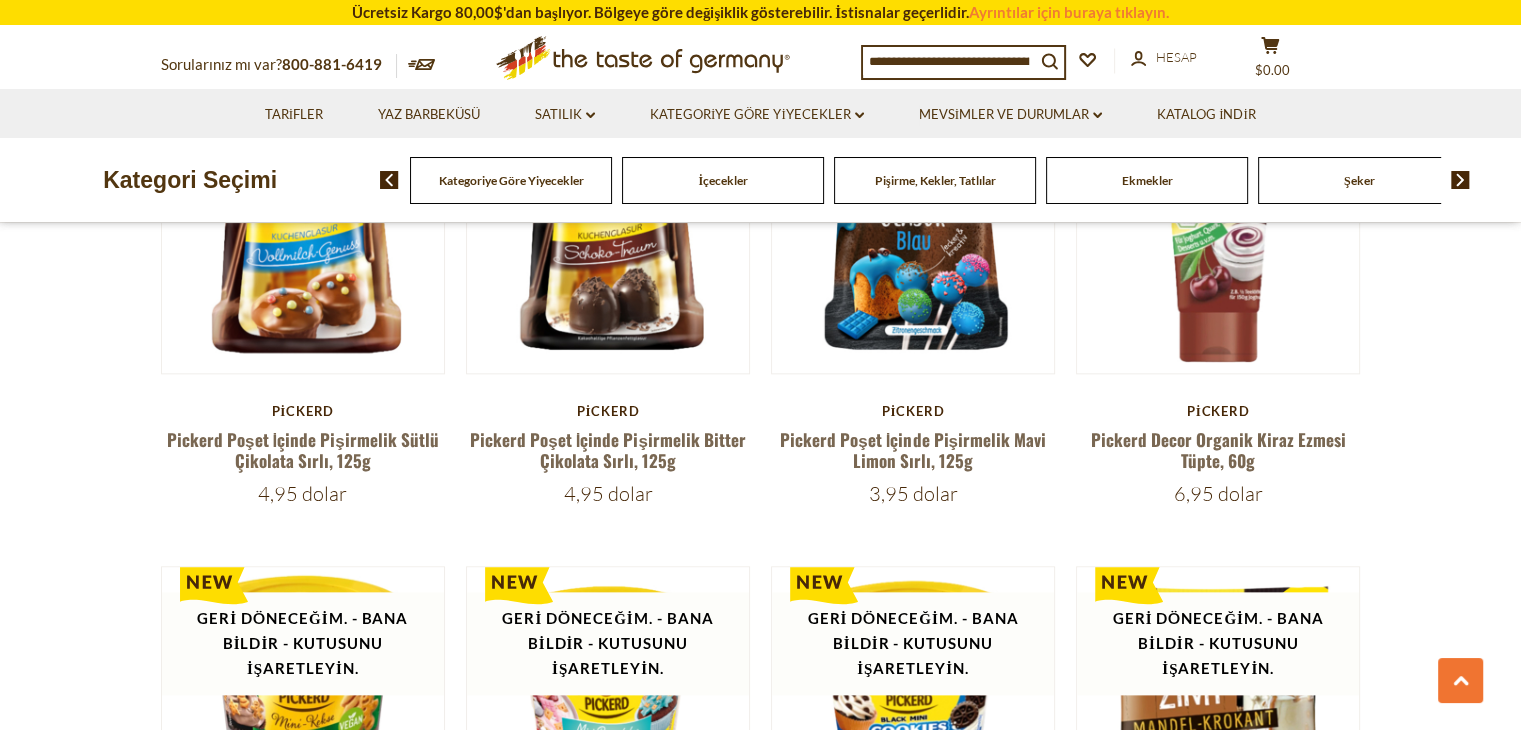 scroll, scrollTop: 2344, scrollLeft: 0, axis: vertical 